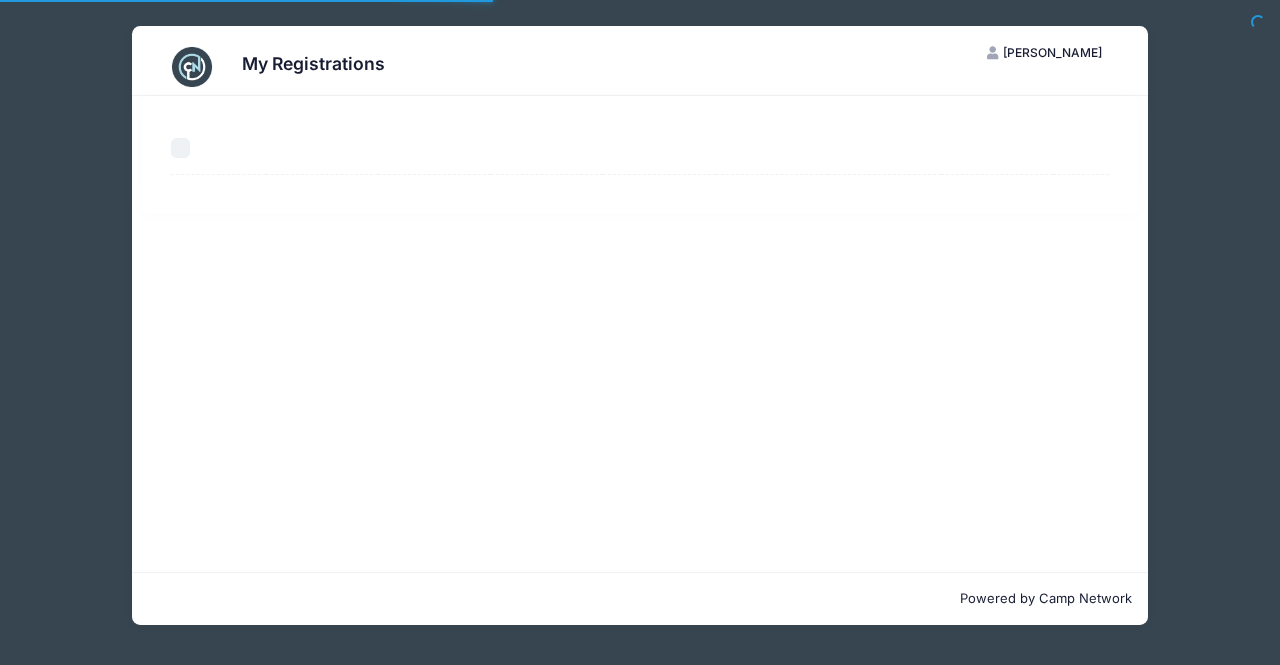 scroll, scrollTop: 0, scrollLeft: 0, axis: both 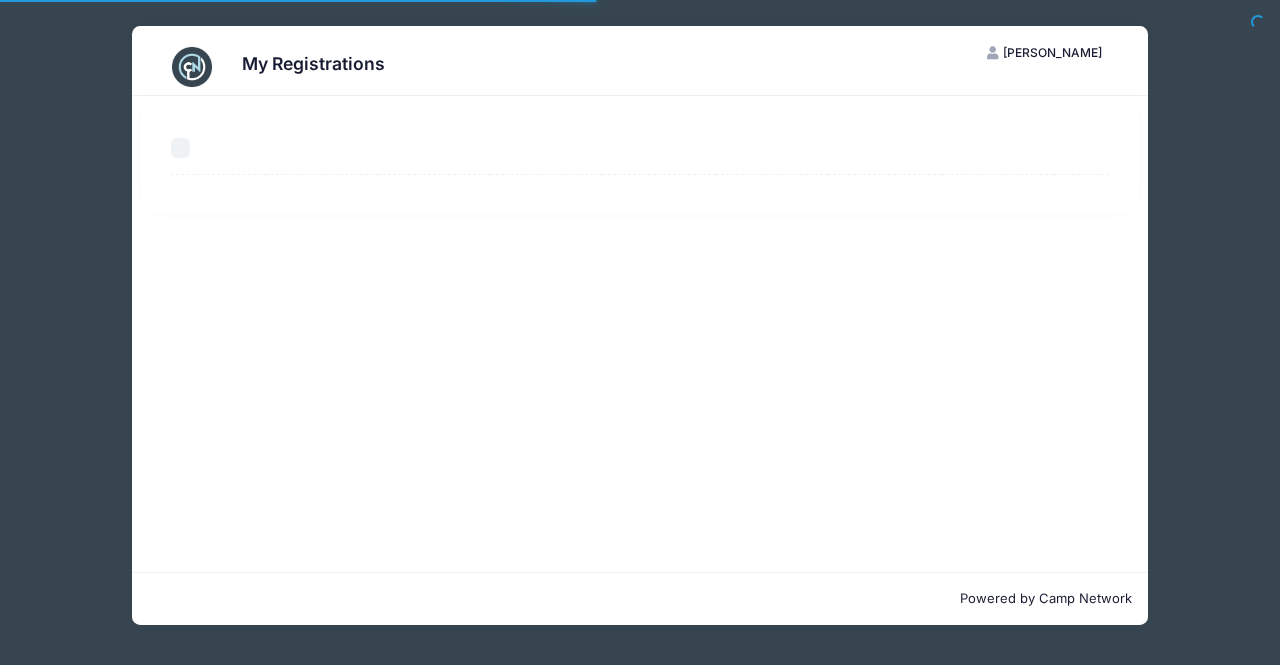select on "50" 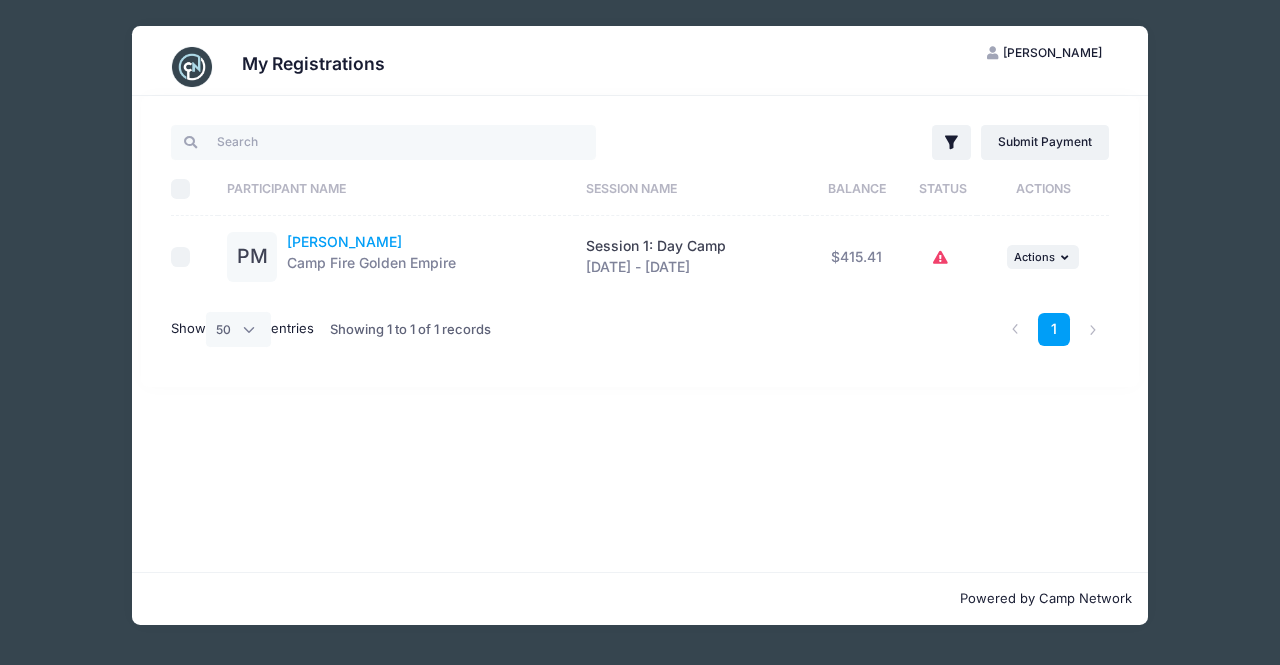click on "[PERSON_NAME]" at bounding box center (344, 241) 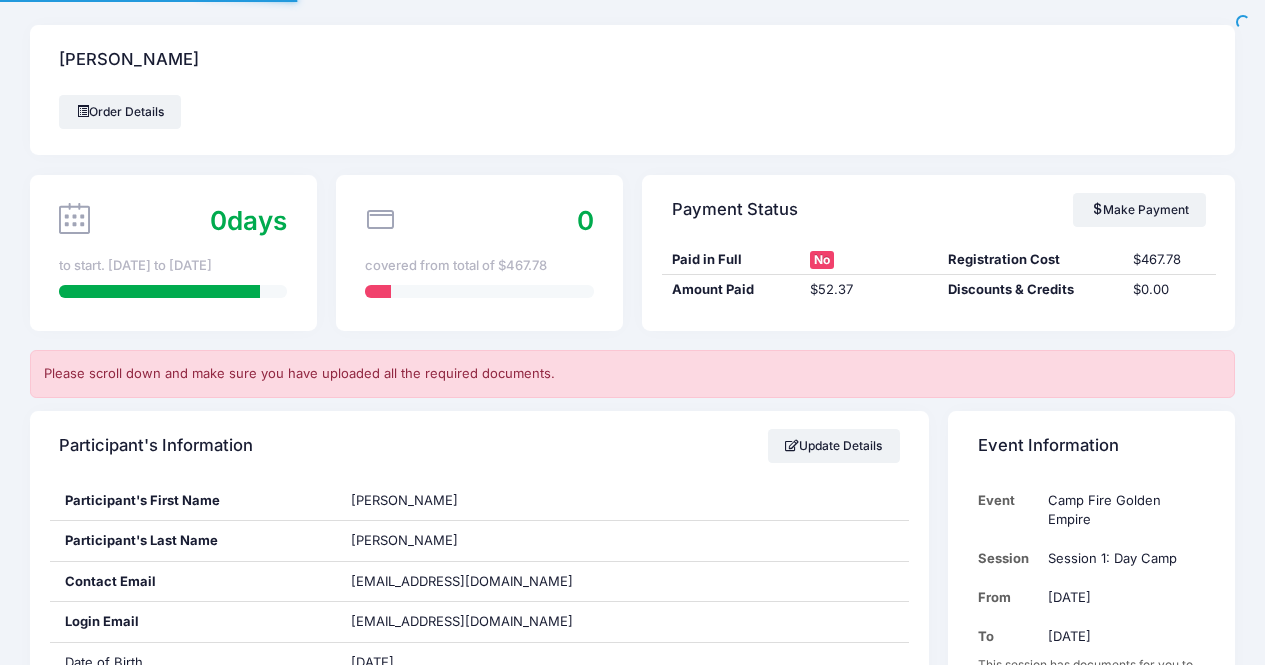 scroll, scrollTop: 0, scrollLeft: 0, axis: both 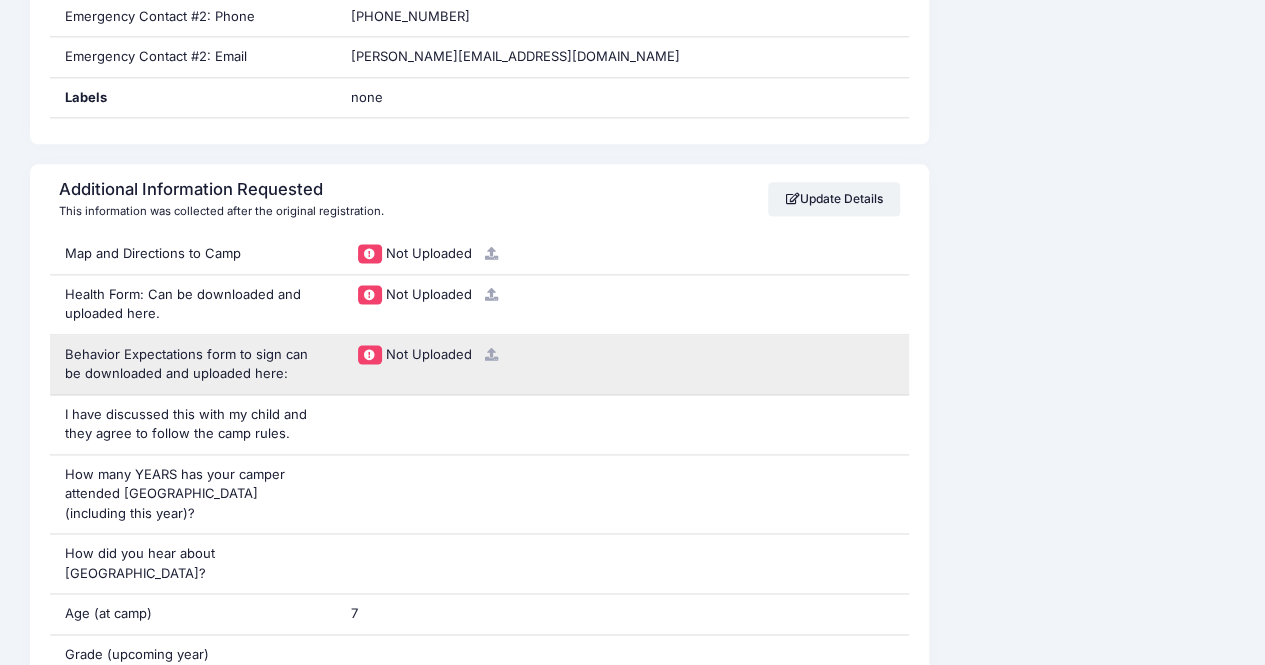 click on "Behavior Expectations form to sign can be downloaded and uploaded here:" at bounding box center [193, 364] 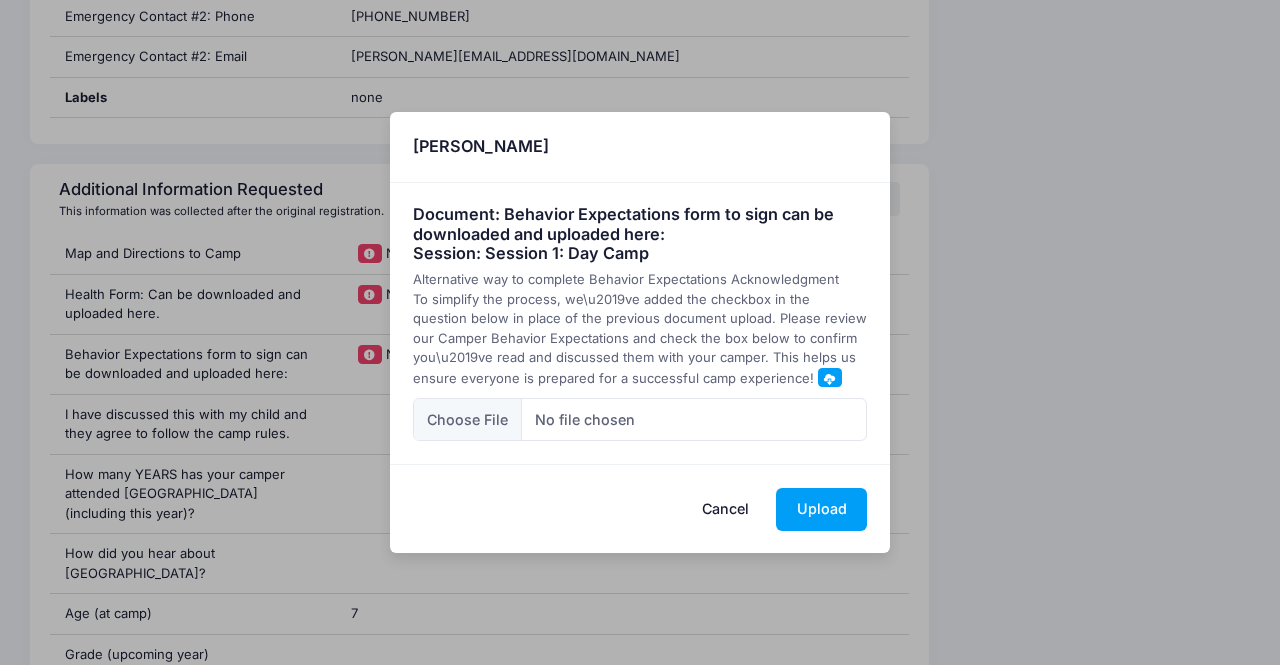 click at bounding box center (829, 378) 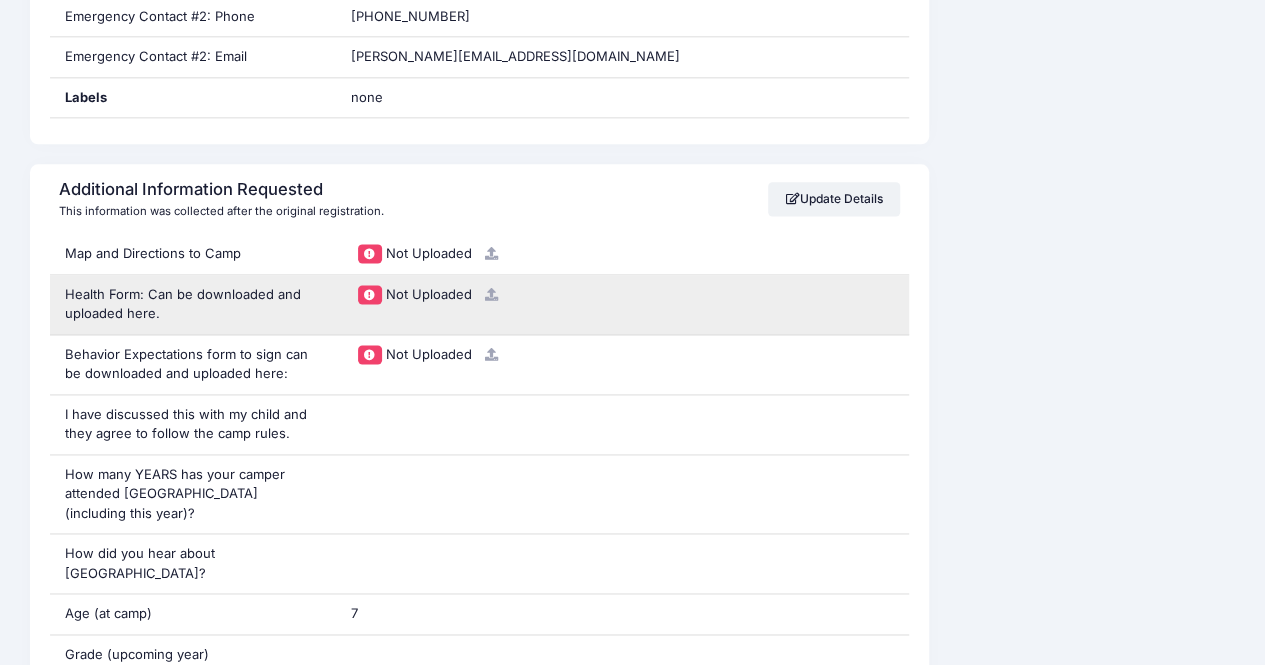 click at bounding box center [491, 294] 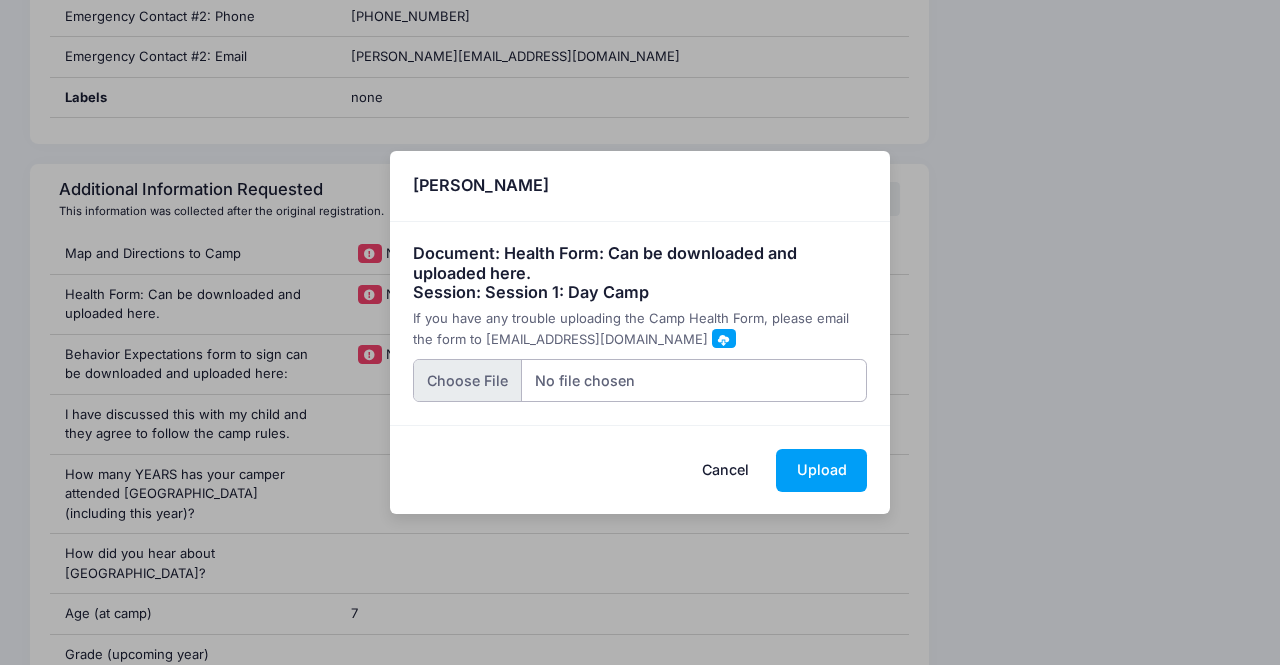 click at bounding box center [640, 380] 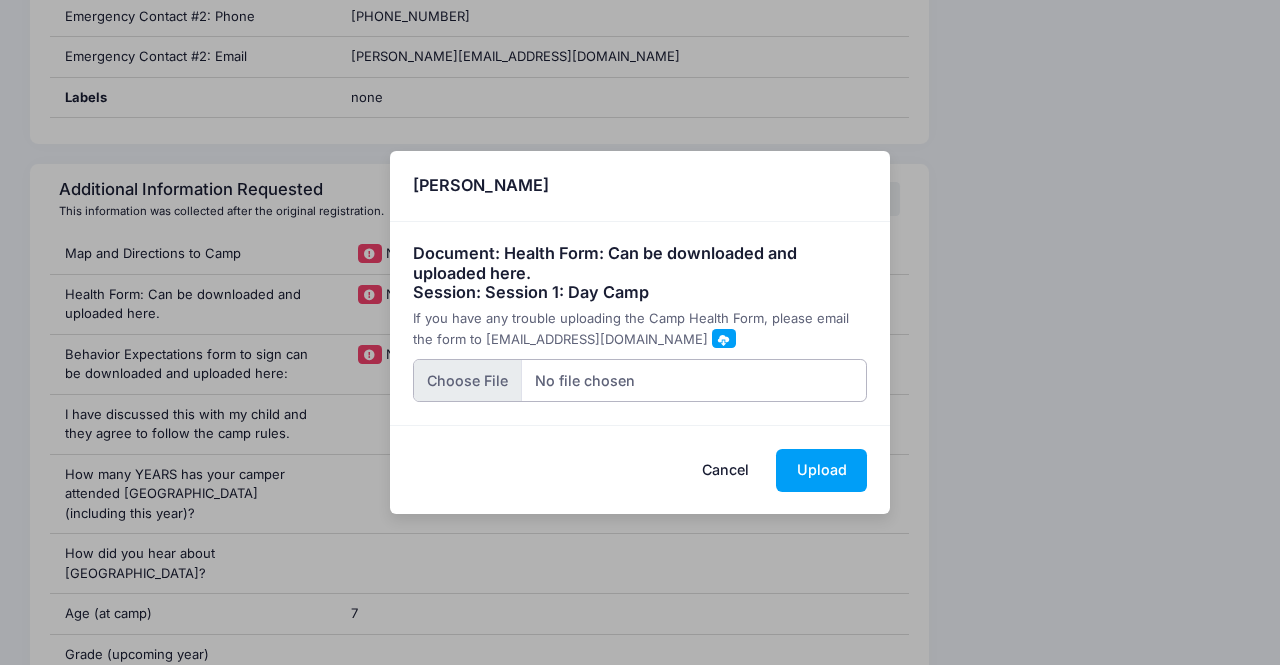 type on "C:\fakepath\Phoebe McCulloch - Gold Hollow Health Information Form - 7-20-2025.pdf" 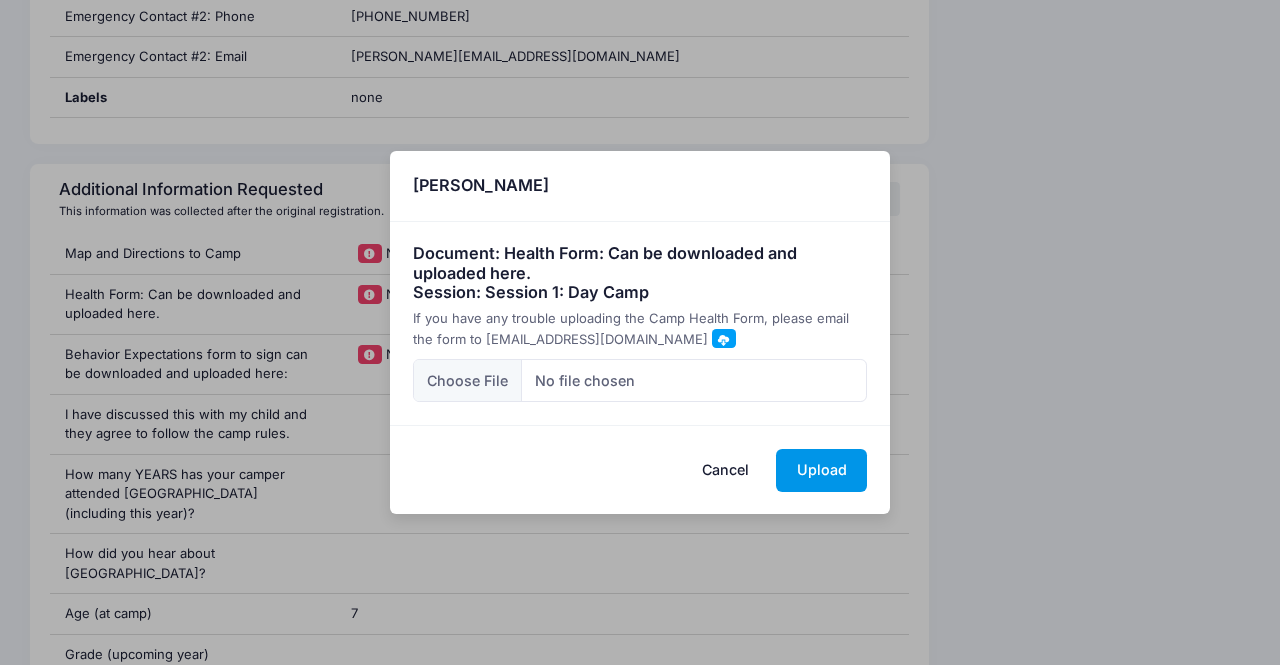 click on "Upload" at bounding box center [821, 470] 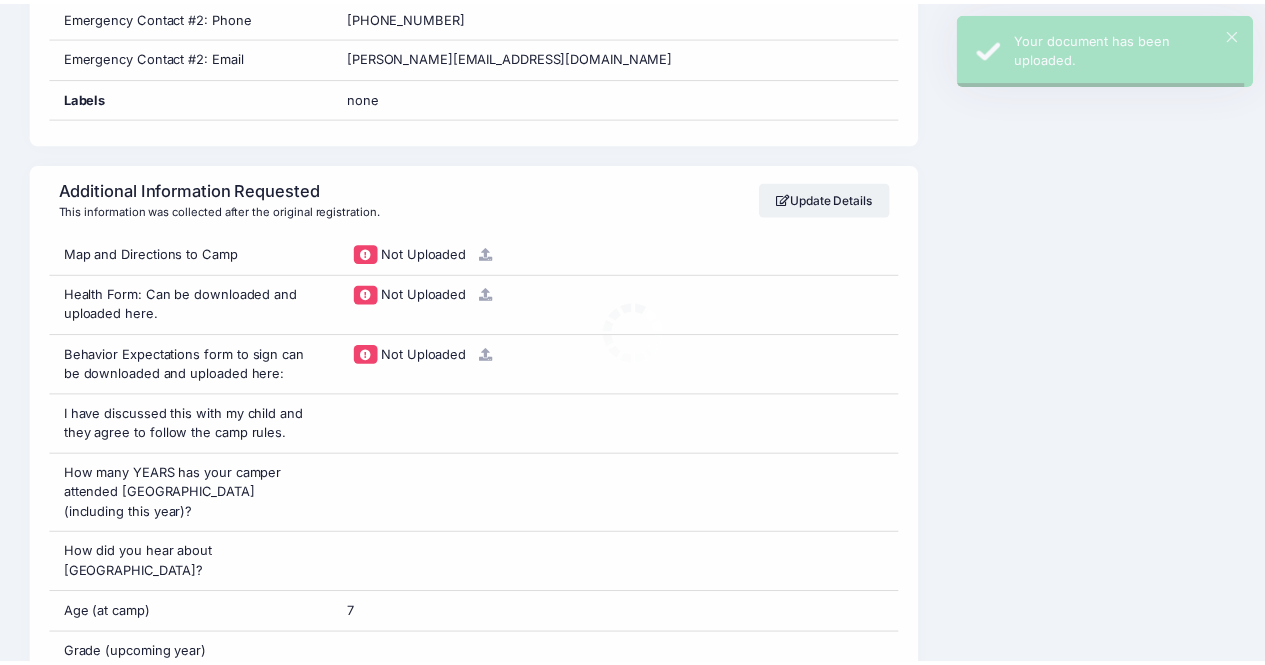 scroll, scrollTop: 0, scrollLeft: 0, axis: both 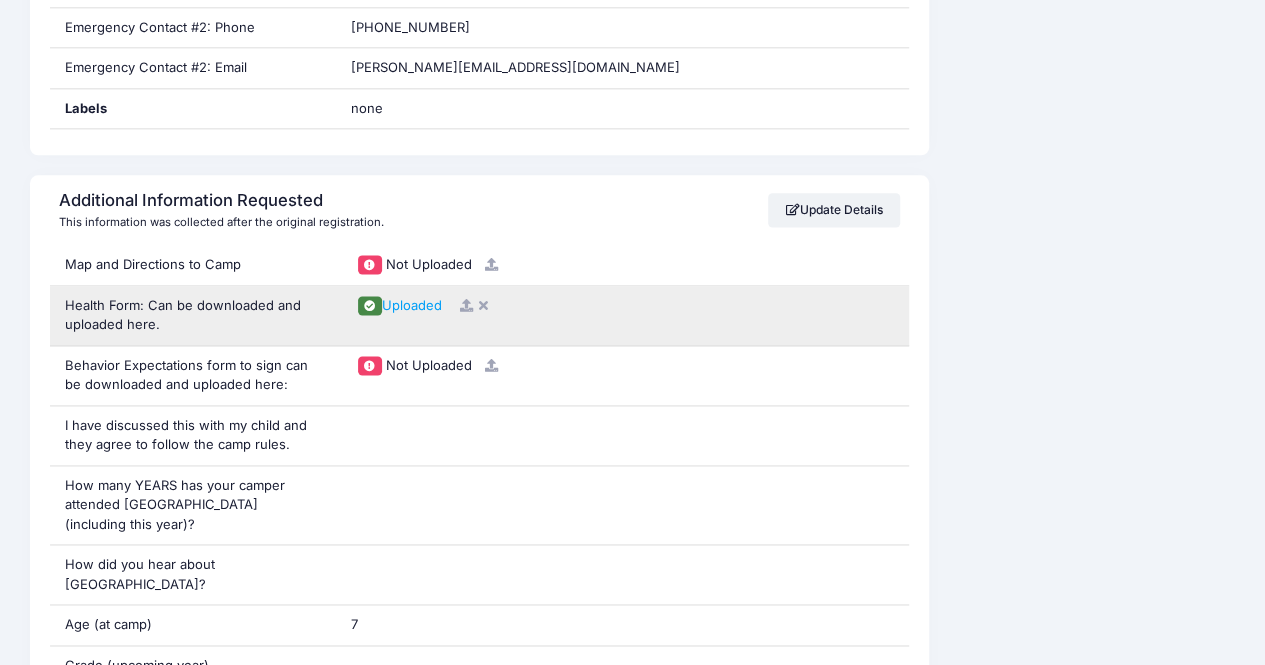 click at bounding box center (466, 305) 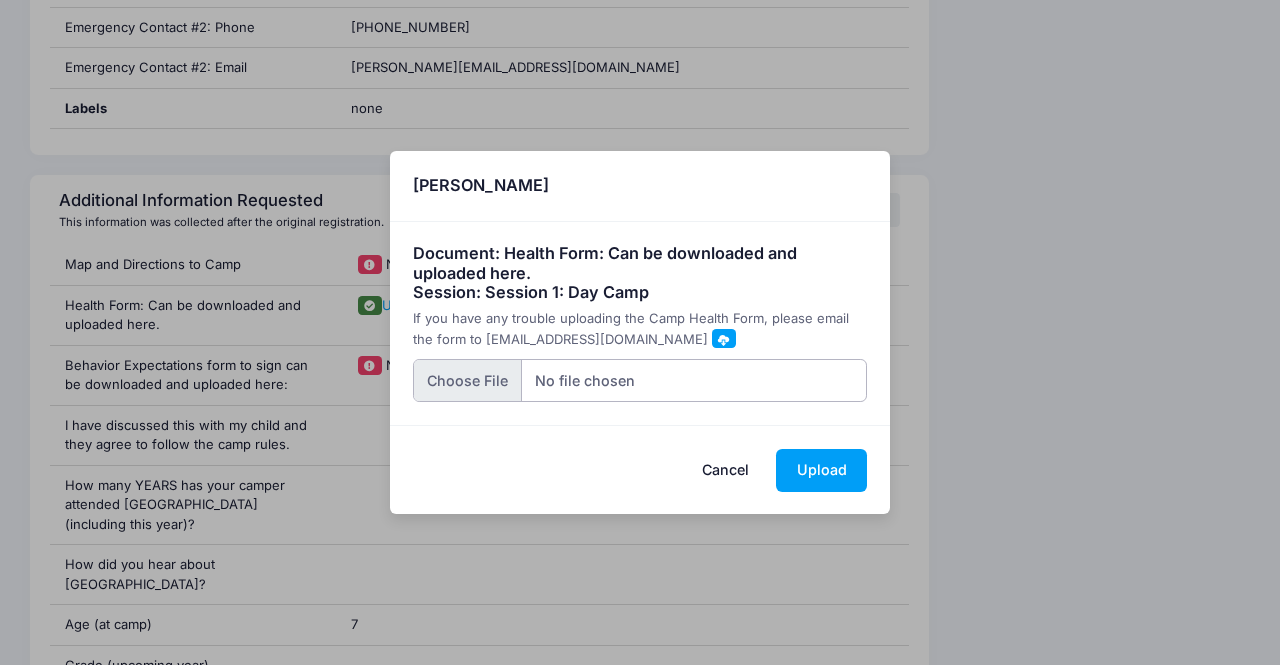 click at bounding box center (640, 380) 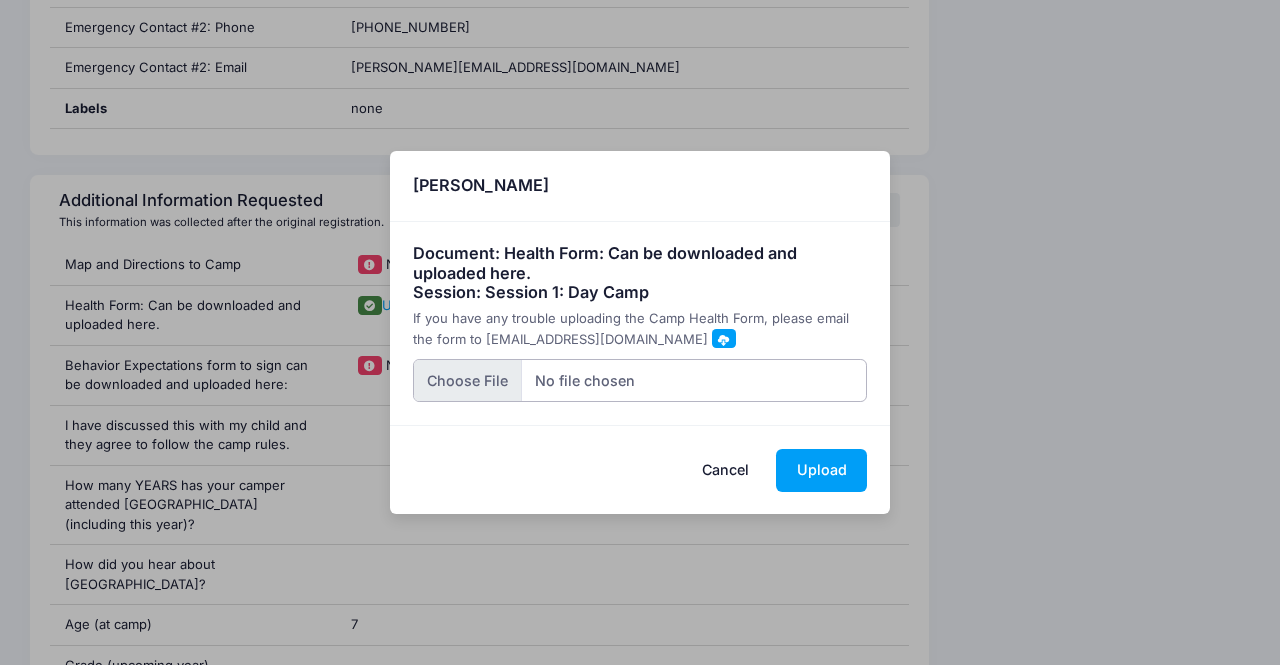 type on "C:\fakepath\Phoebe McCulloch - Immunization History - 7-20-2025.pdf" 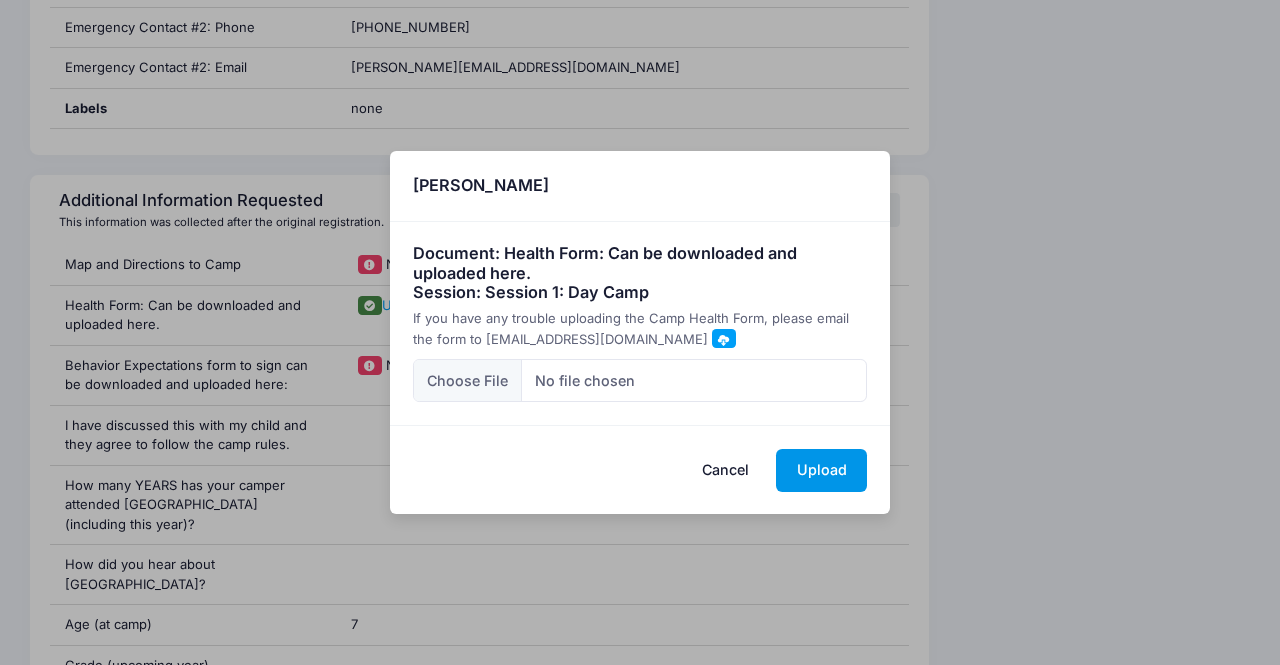 click on "Upload" at bounding box center [821, 470] 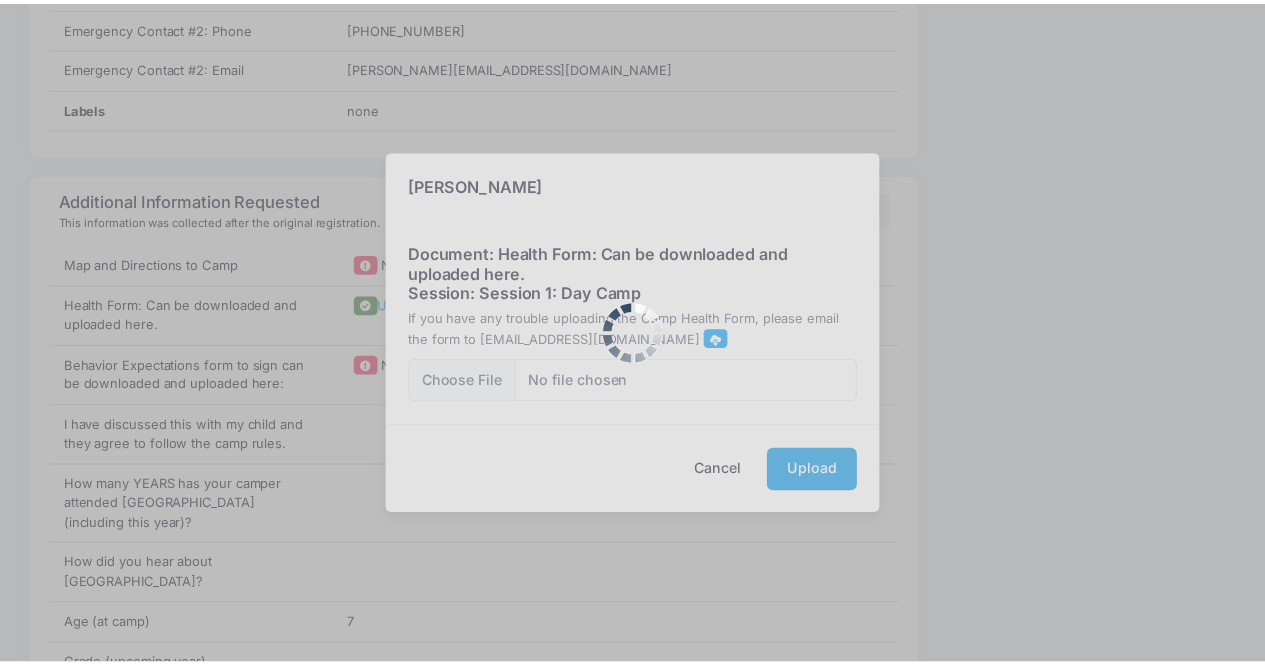 scroll, scrollTop: 0, scrollLeft: 0, axis: both 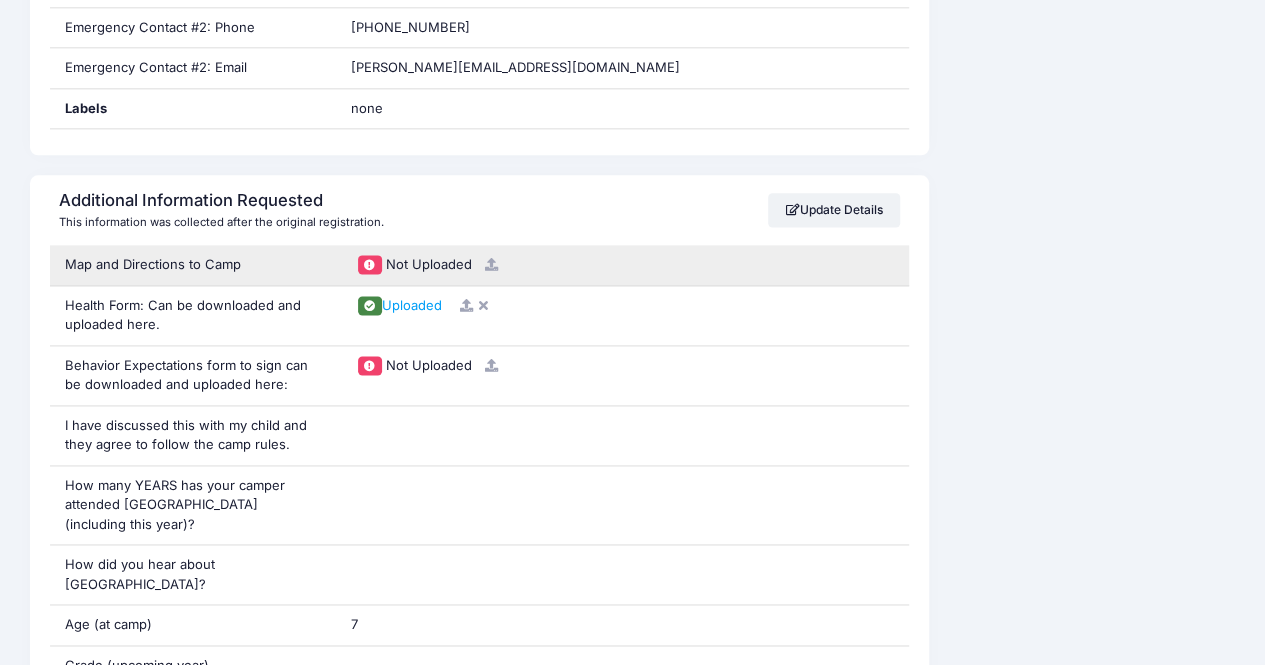 click on "Not Uploaded" at bounding box center (622, 265) 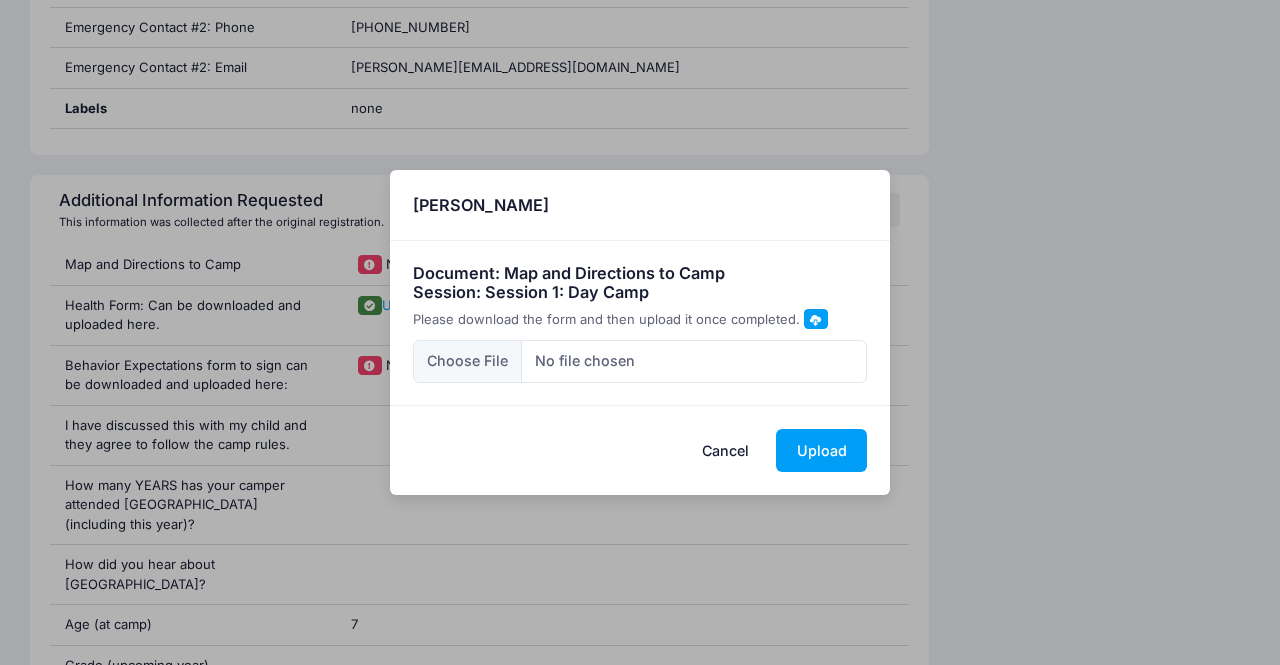 click at bounding box center (815, 319) 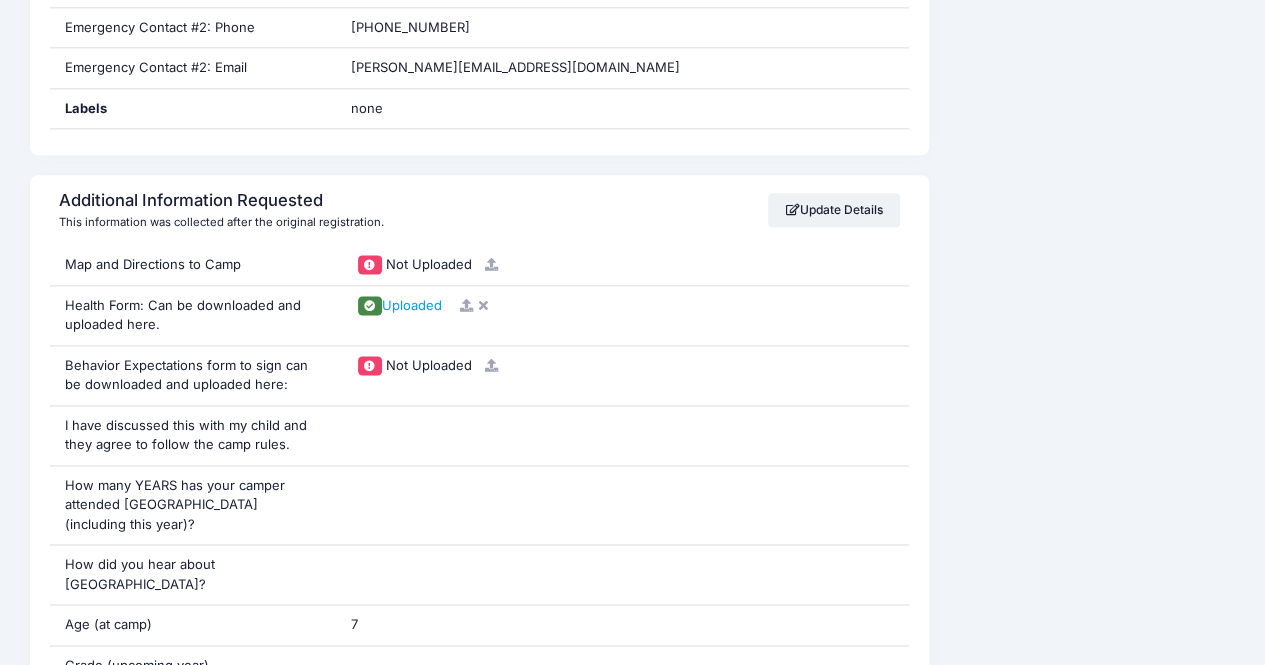 drag, startPoint x: 752, startPoint y: 443, endPoint x: 1131, endPoint y: 237, distance: 431.36642 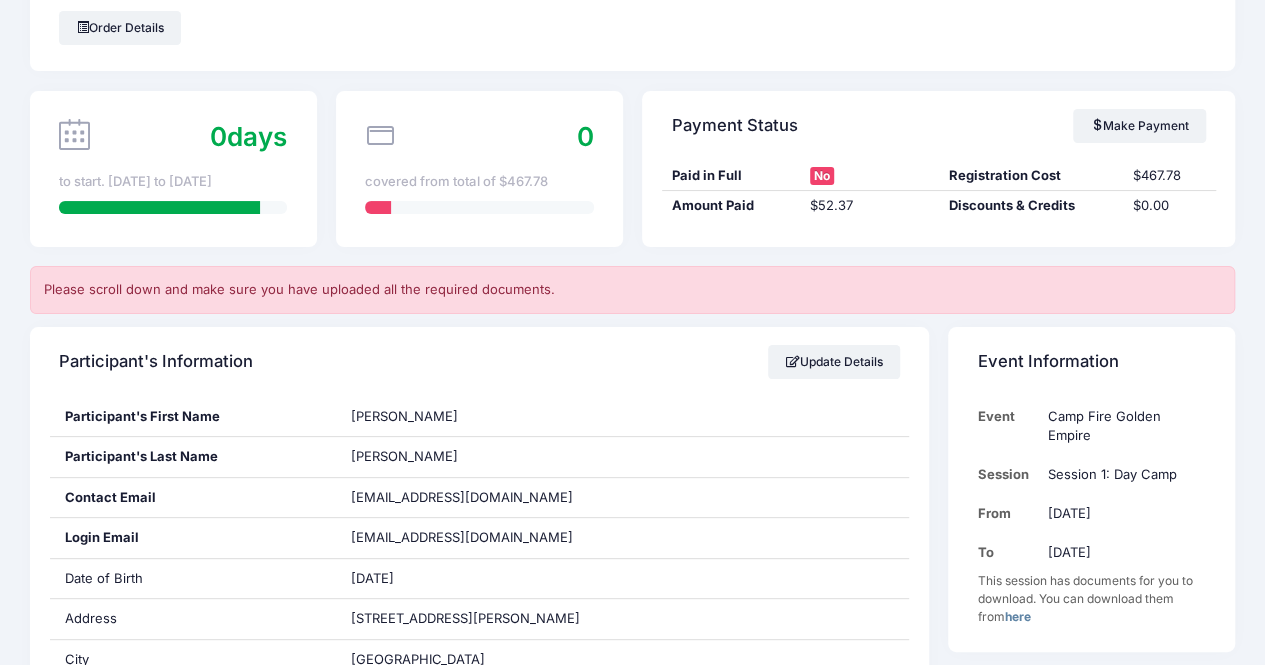 scroll, scrollTop: 0, scrollLeft: 0, axis: both 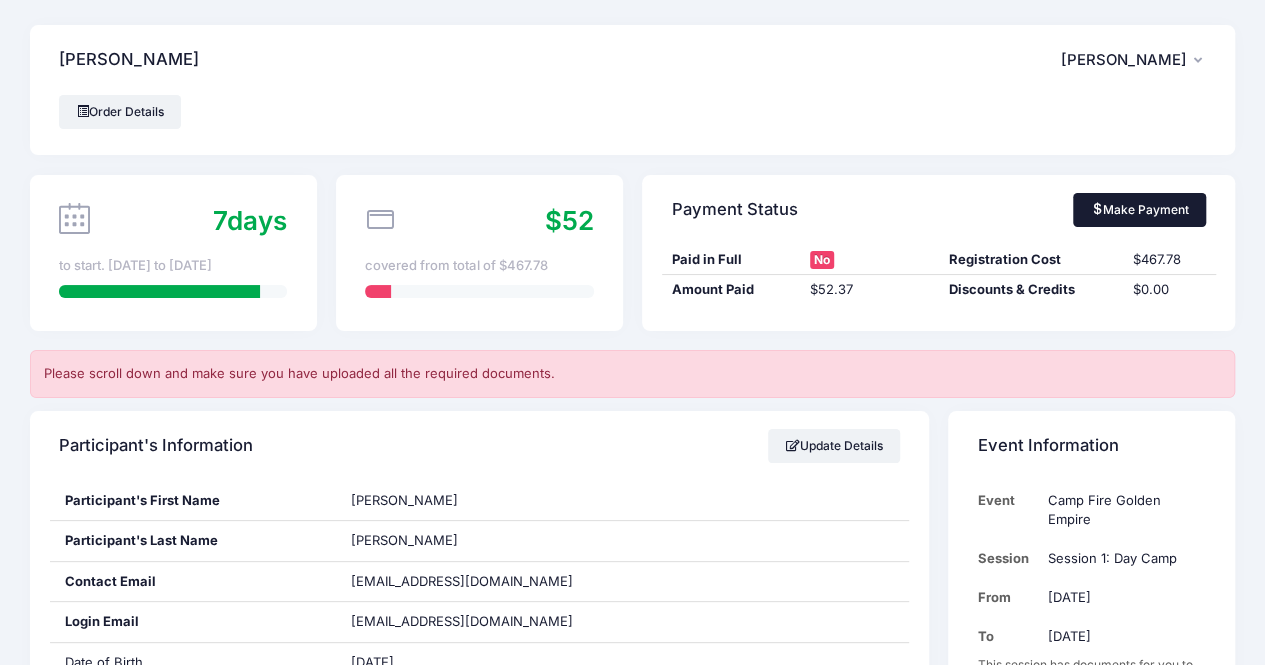 click on "Make Payment" at bounding box center (1139, 210) 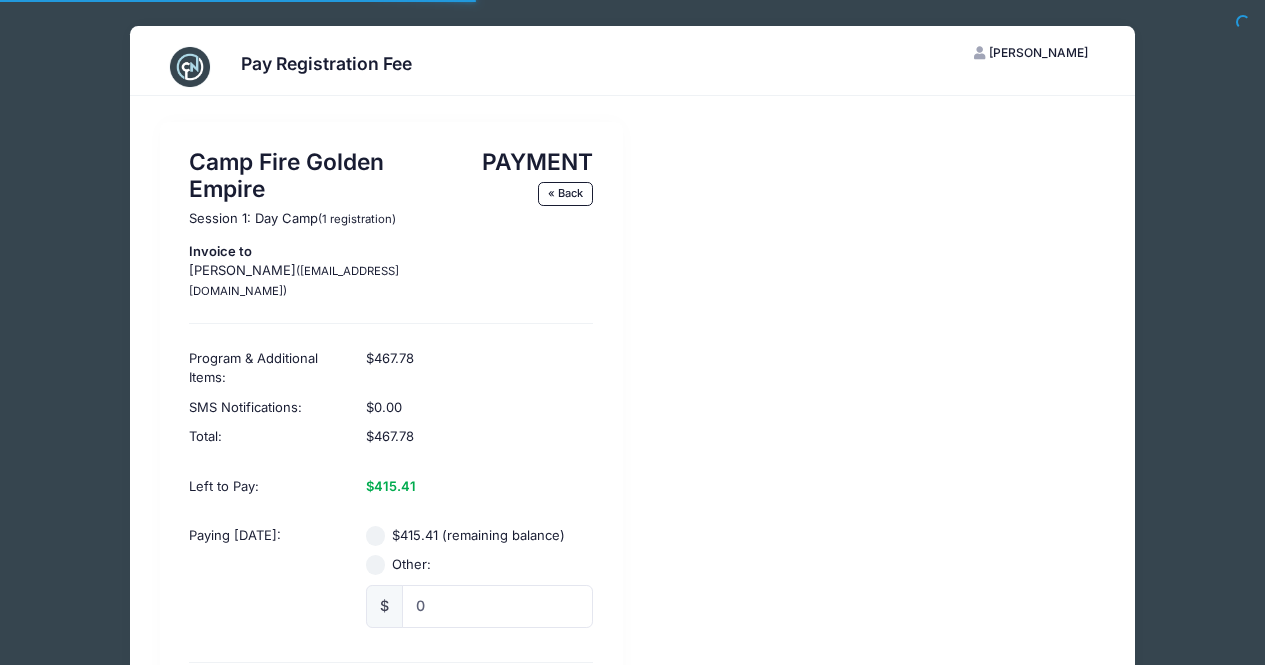 scroll, scrollTop: 0, scrollLeft: 0, axis: both 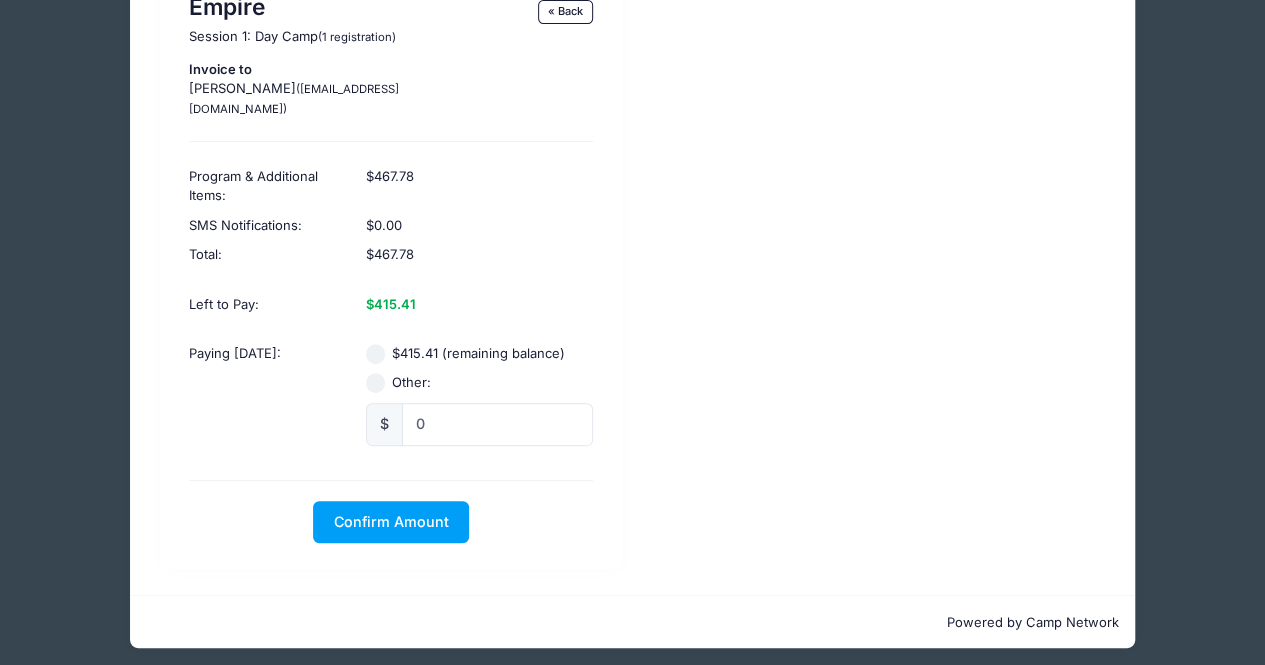 click on "$415.41 (remaining balance)" at bounding box center (376, 354) 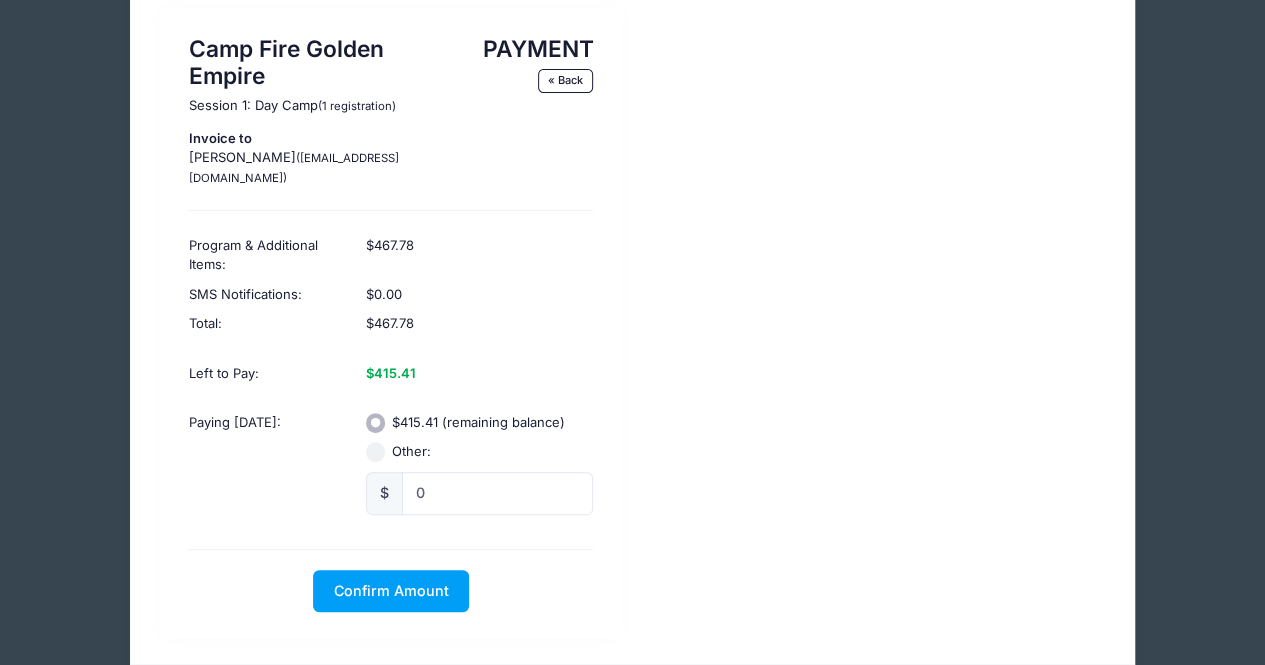 scroll, scrollTop: 189, scrollLeft: 0, axis: vertical 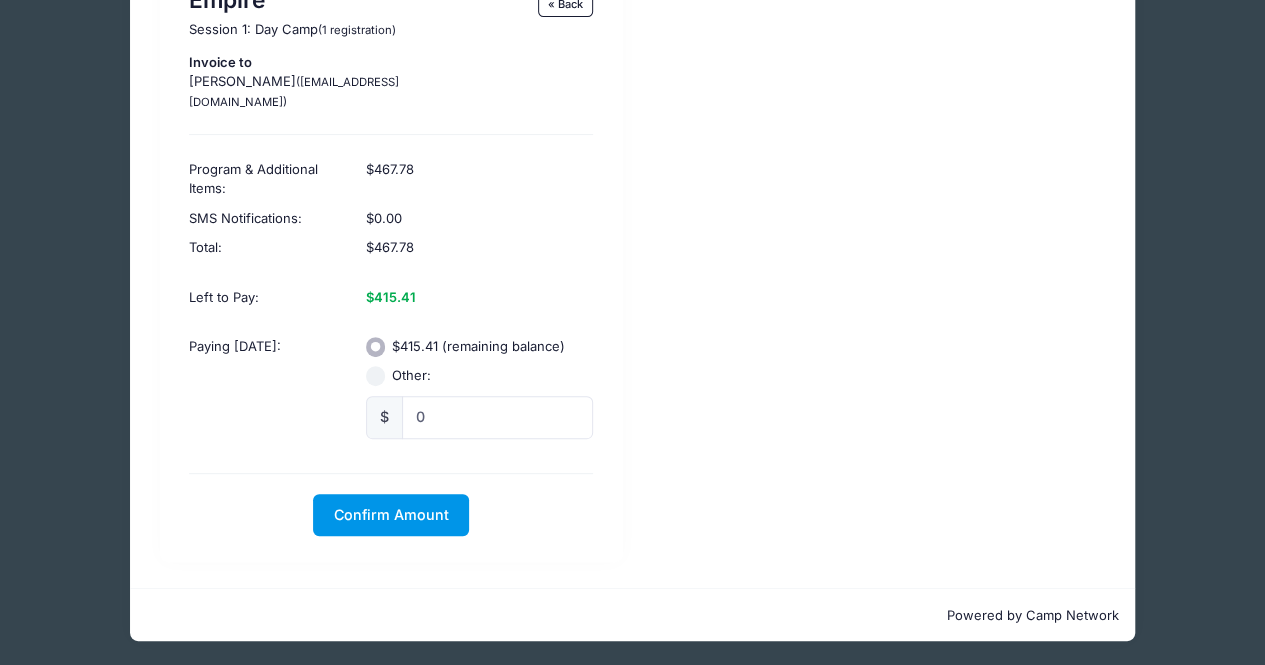 click on "Confirm Amount" at bounding box center [391, 514] 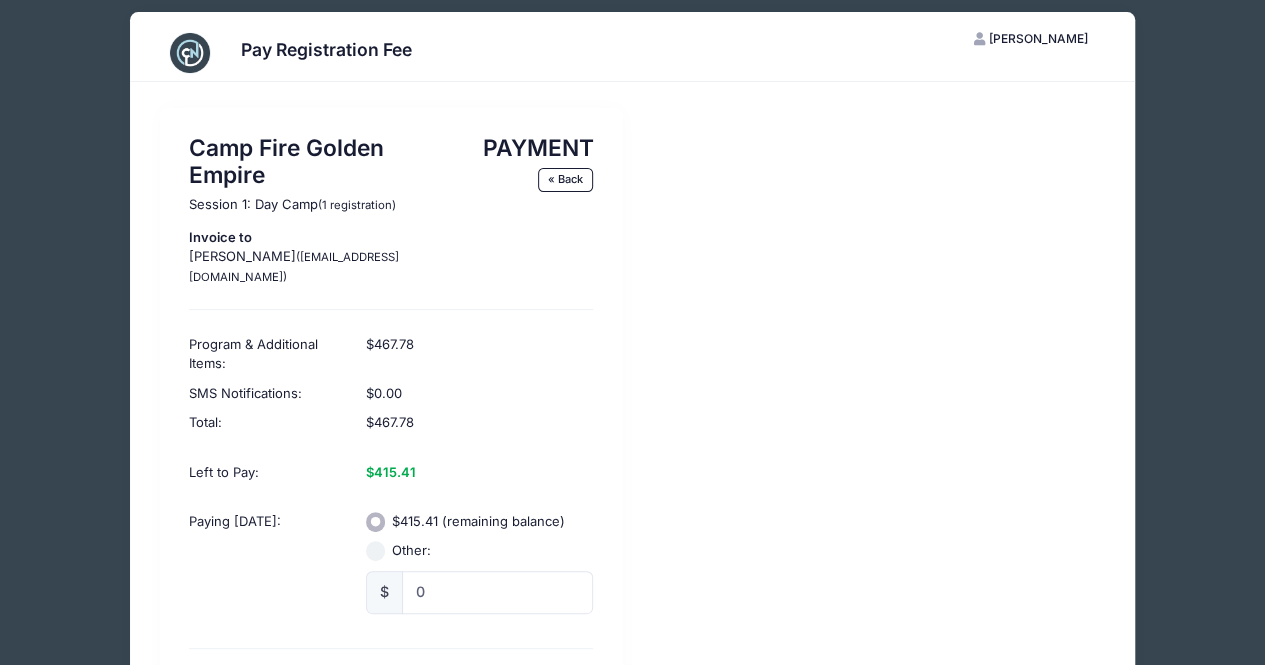 scroll, scrollTop: 0, scrollLeft: 0, axis: both 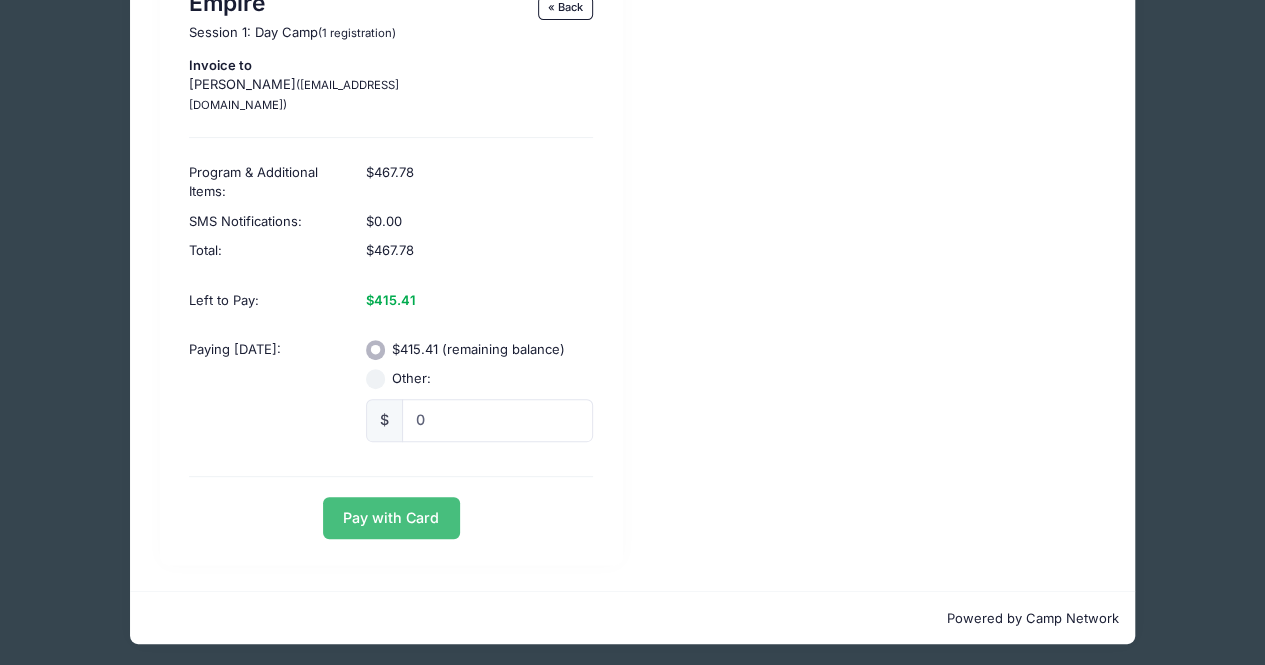 click on "Pay with Card" at bounding box center [391, 518] 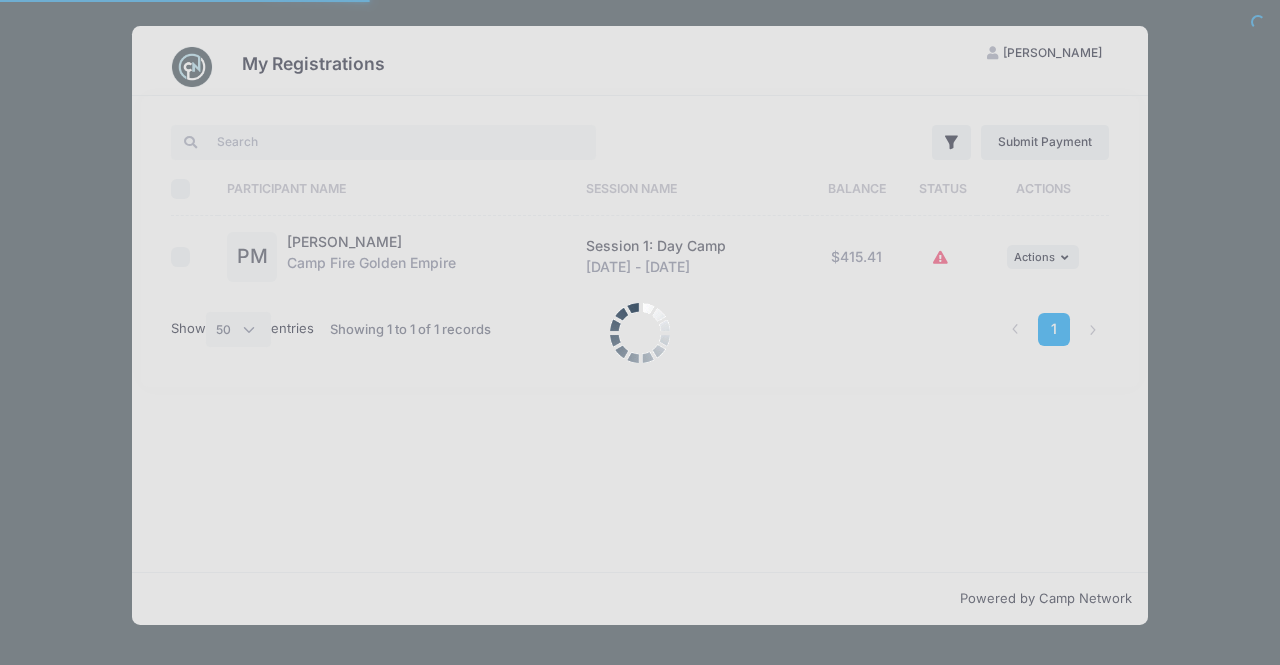 select on "50" 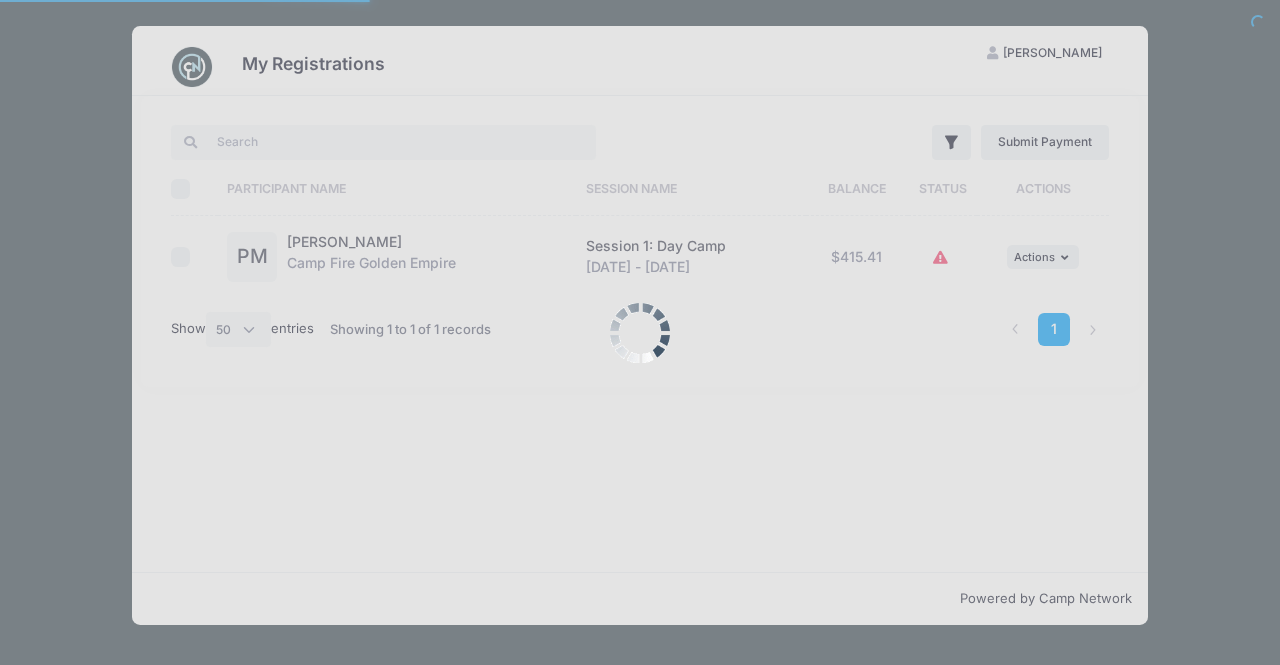 scroll, scrollTop: 0, scrollLeft: 0, axis: both 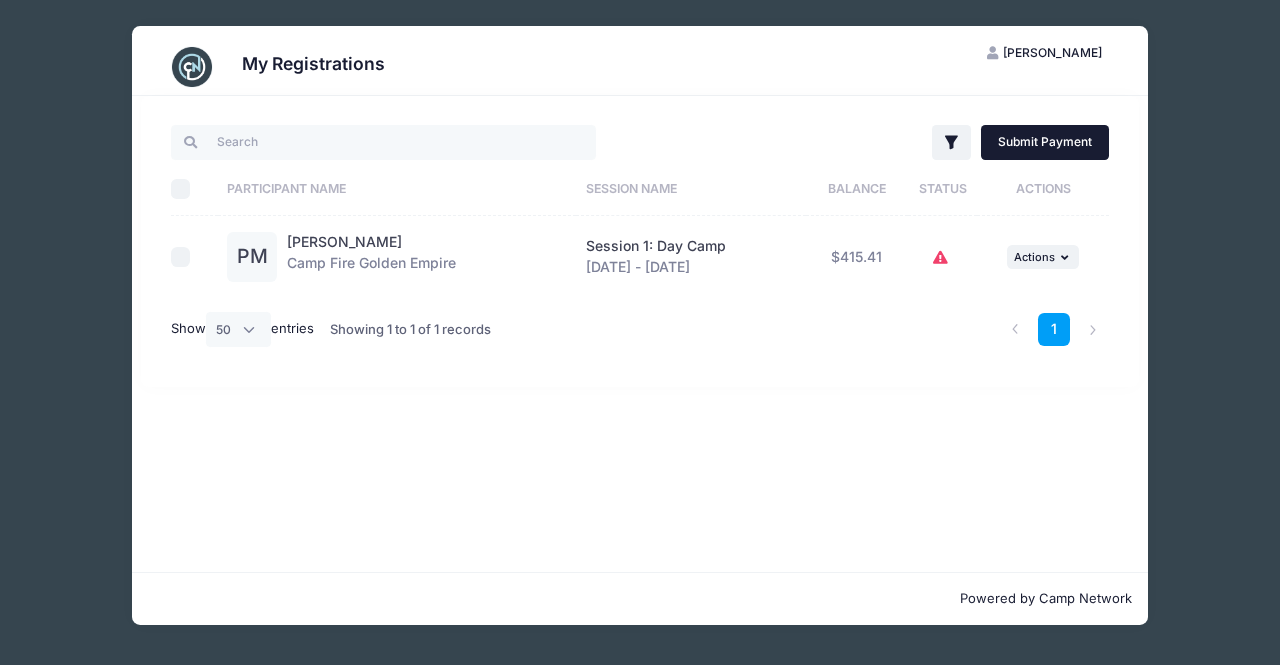 click on "Submit Payment" at bounding box center (1045, 142) 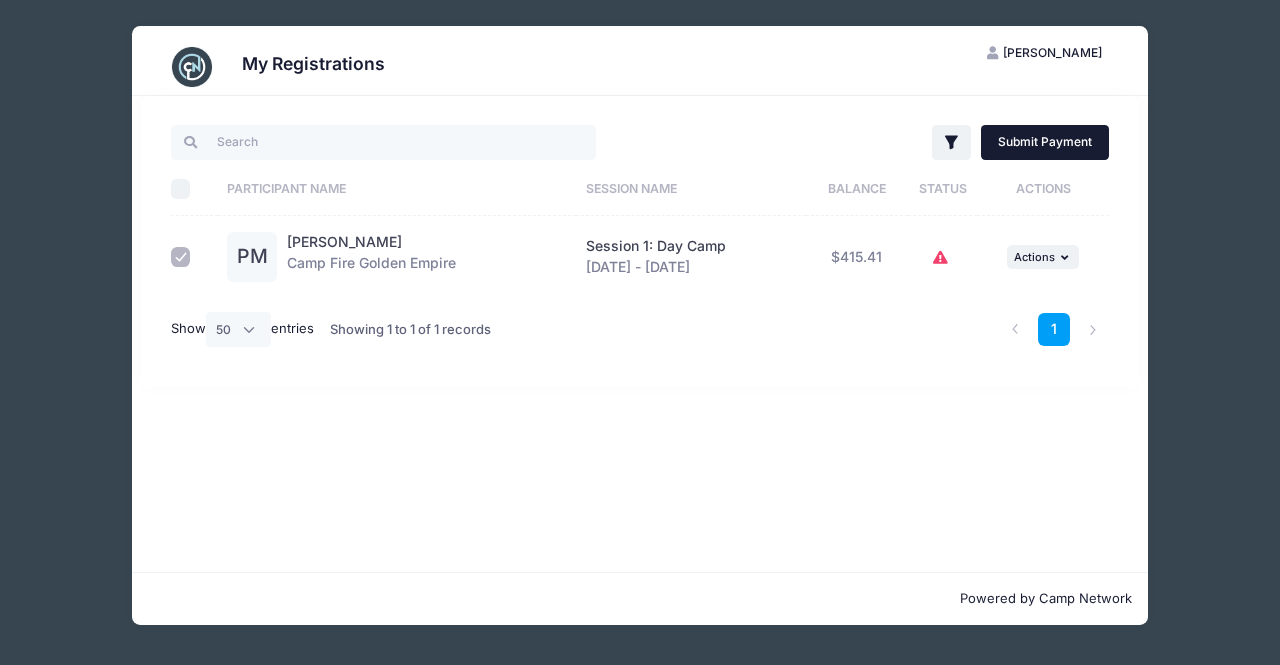 checkbox on "true" 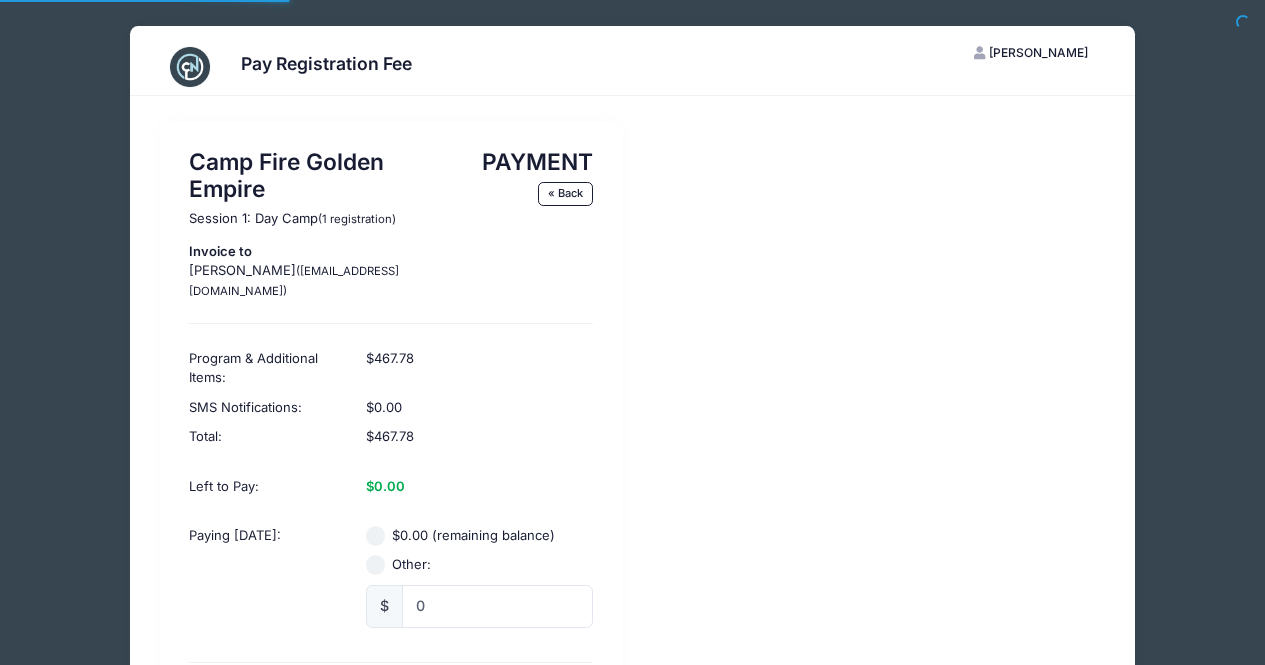scroll, scrollTop: 0, scrollLeft: 0, axis: both 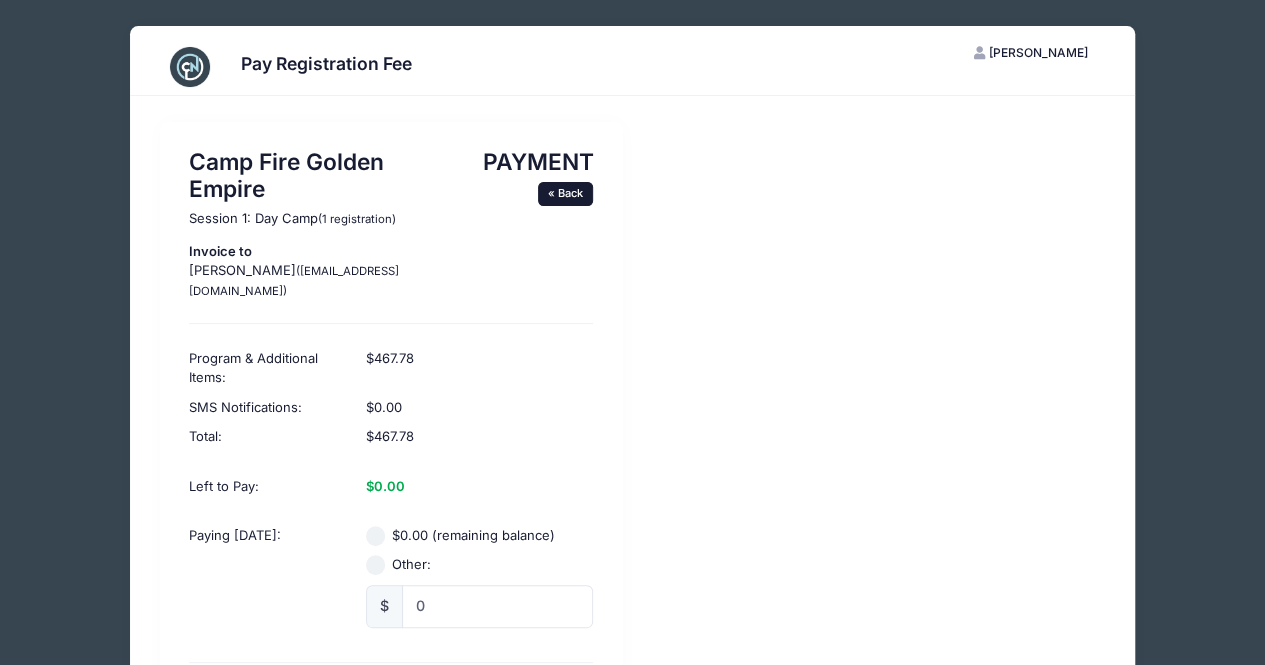 drag, startPoint x: 1268, startPoint y: 171, endPoint x: 584, endPoint y: 194, distance: 684.3866 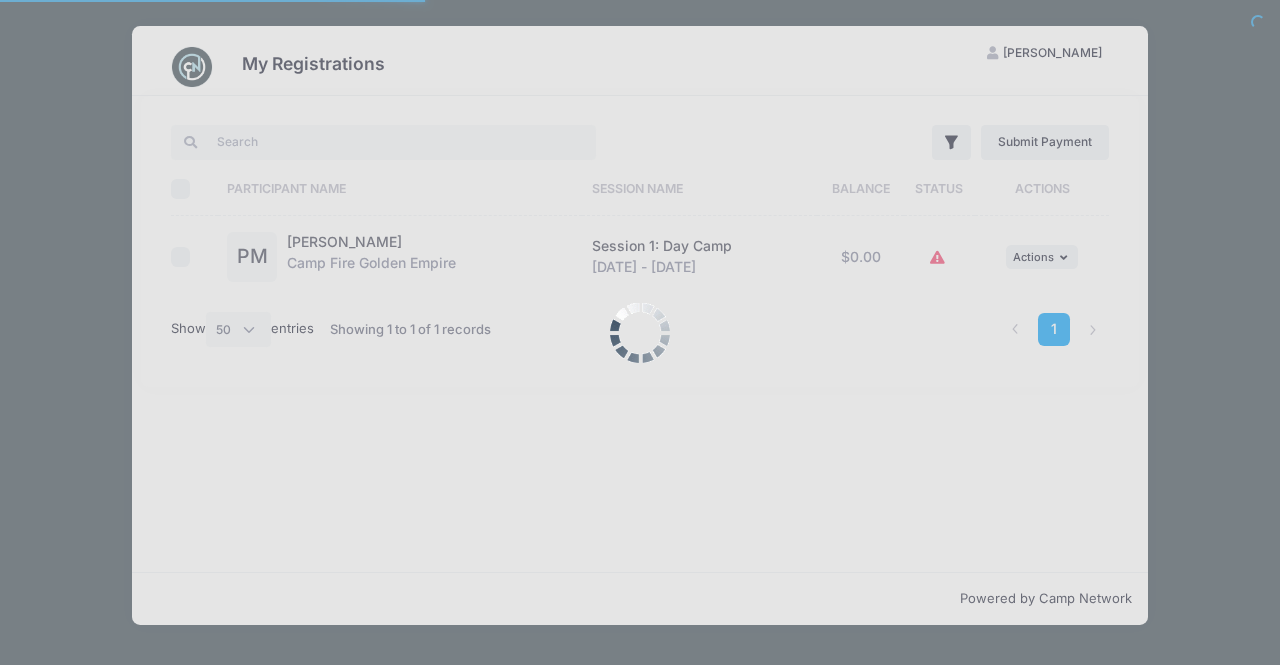 select on "50" 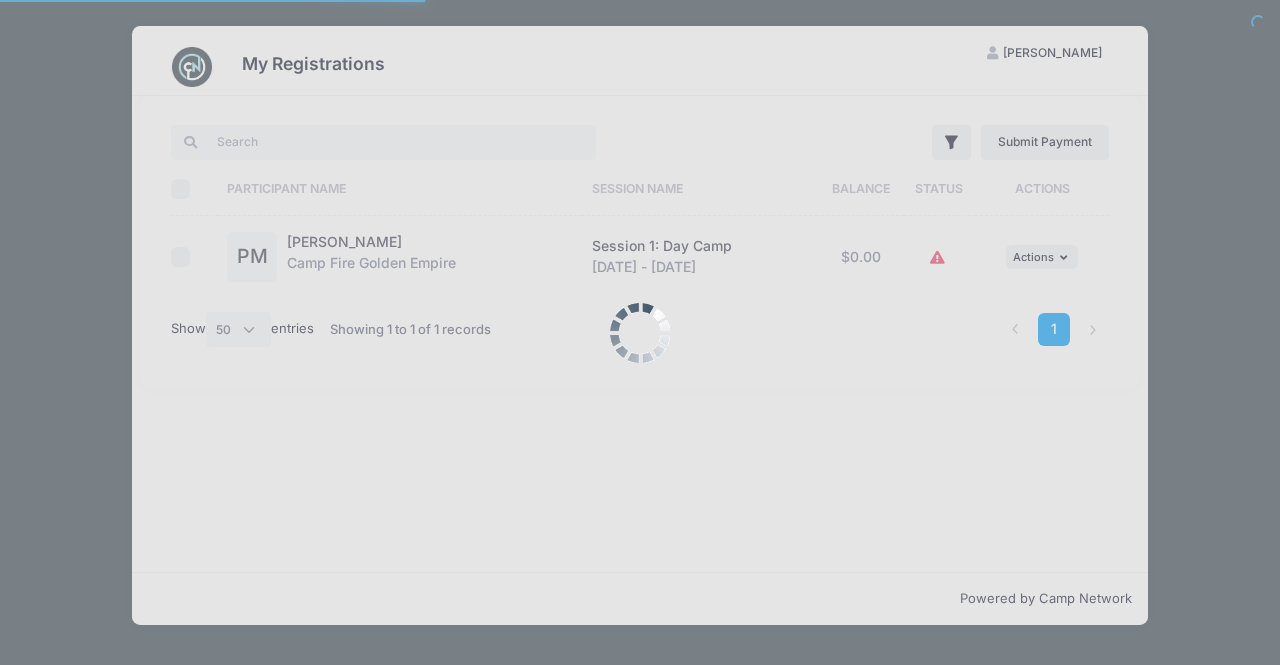 scroll, scrollTop: 0, scrollLeft: 0, axis: both 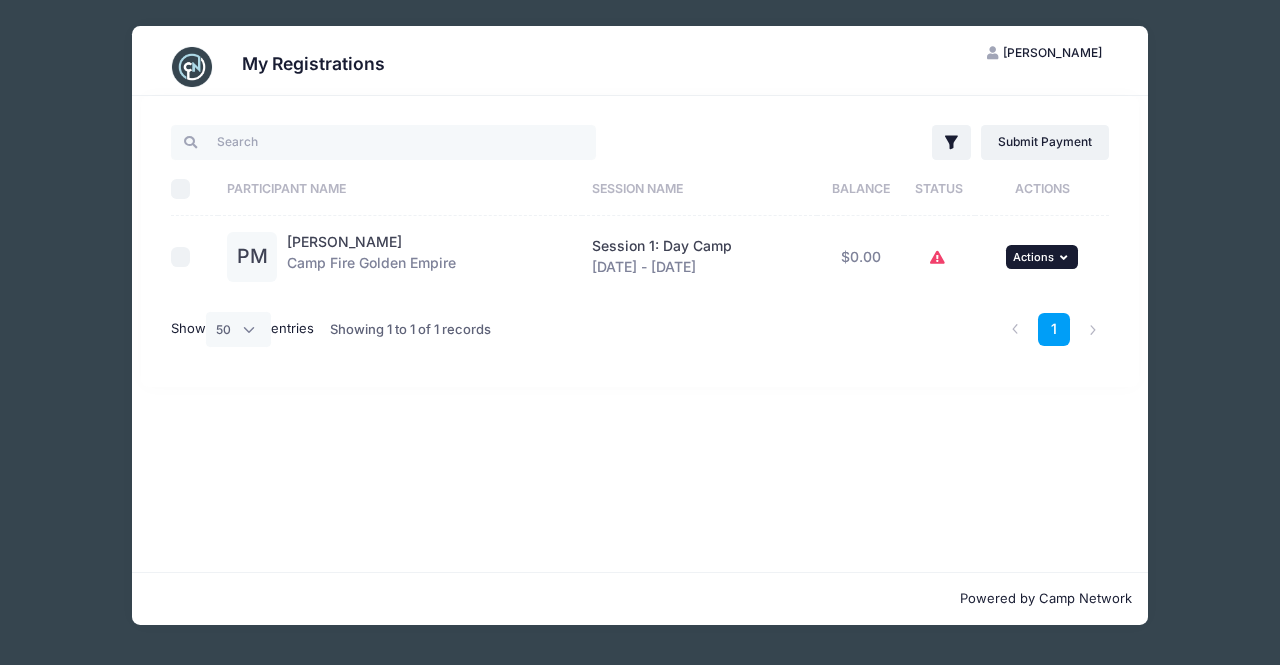 click on "... Actions" at bounding box center [1042, 257] 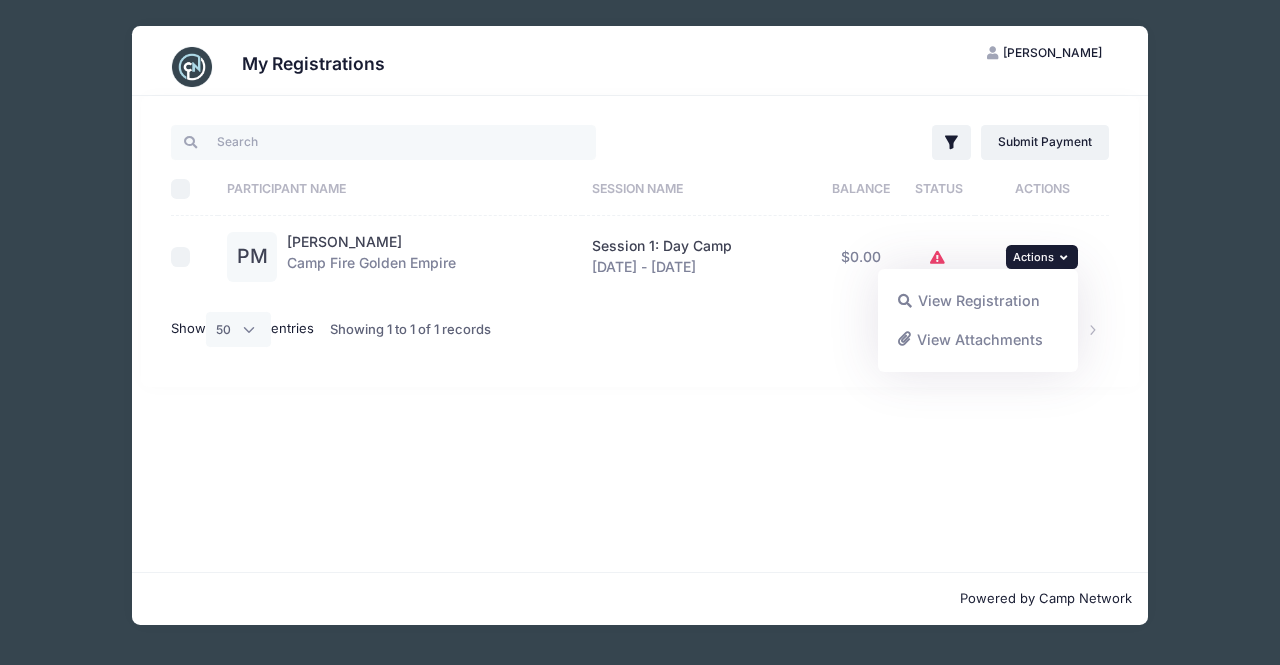 click on "PM                           [PERSON_NAME]     Camp Fire Golden Empire" at bounding box center (400, 257) 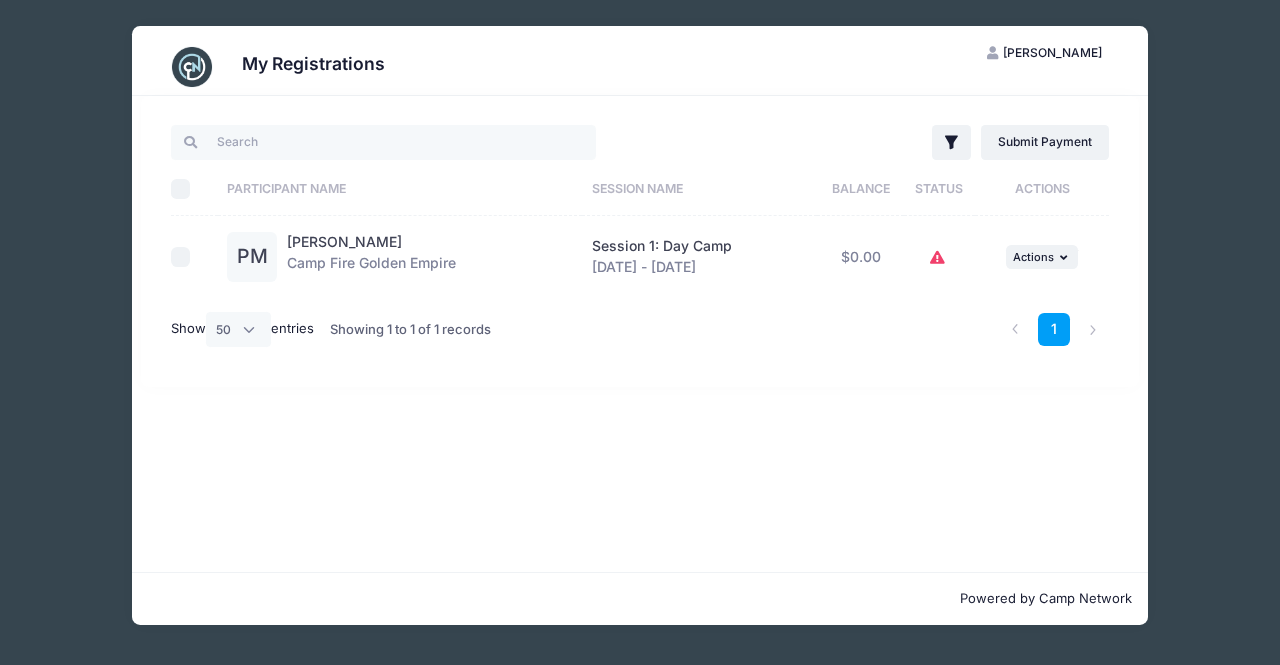 click on "PM                           [PERSON_NAME]     Camp Fire Golden Empire" at bounding box center (400, 257) 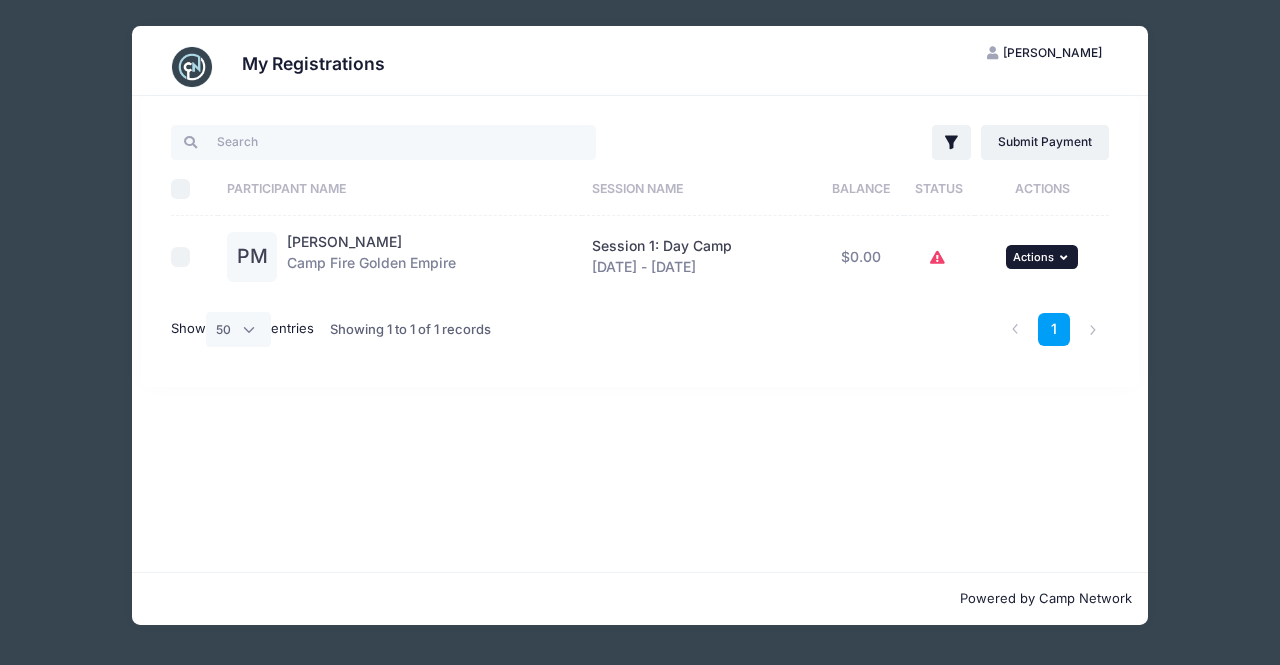 click on "... Actions" at bounding box center [1042, 257] 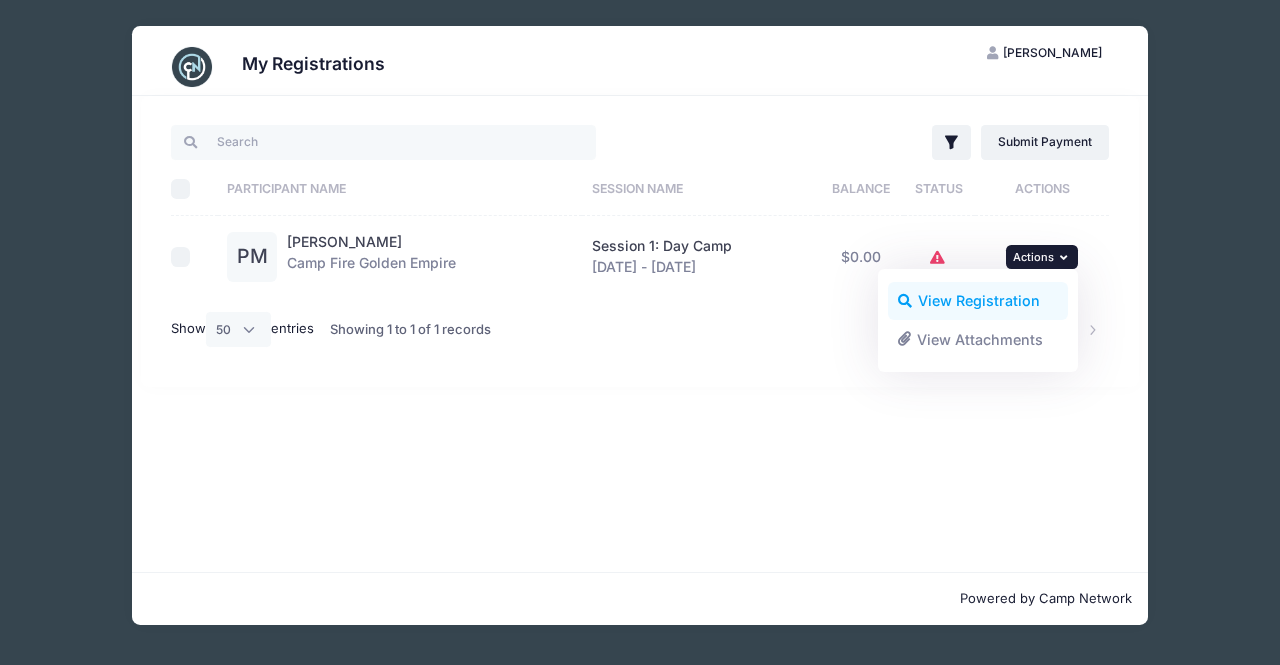 click on "View Registration" at bounding box center [978, 301] 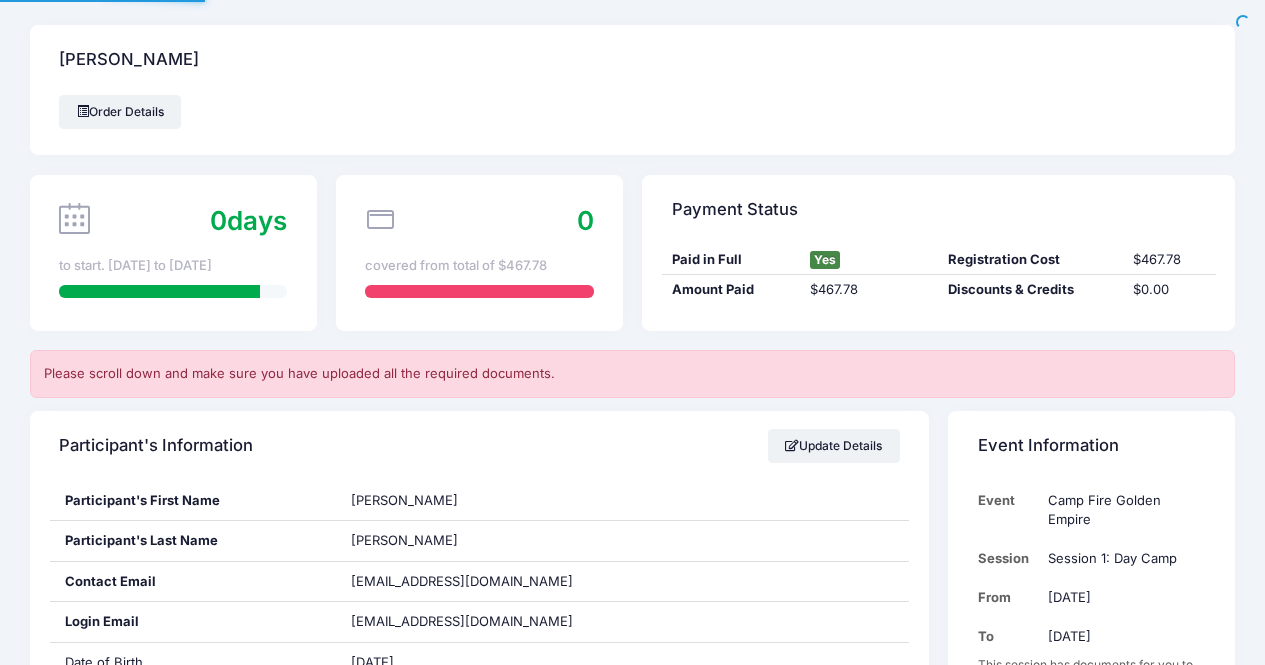 scroll, scrollTop: 0, scrollLeft: 0, axis: both 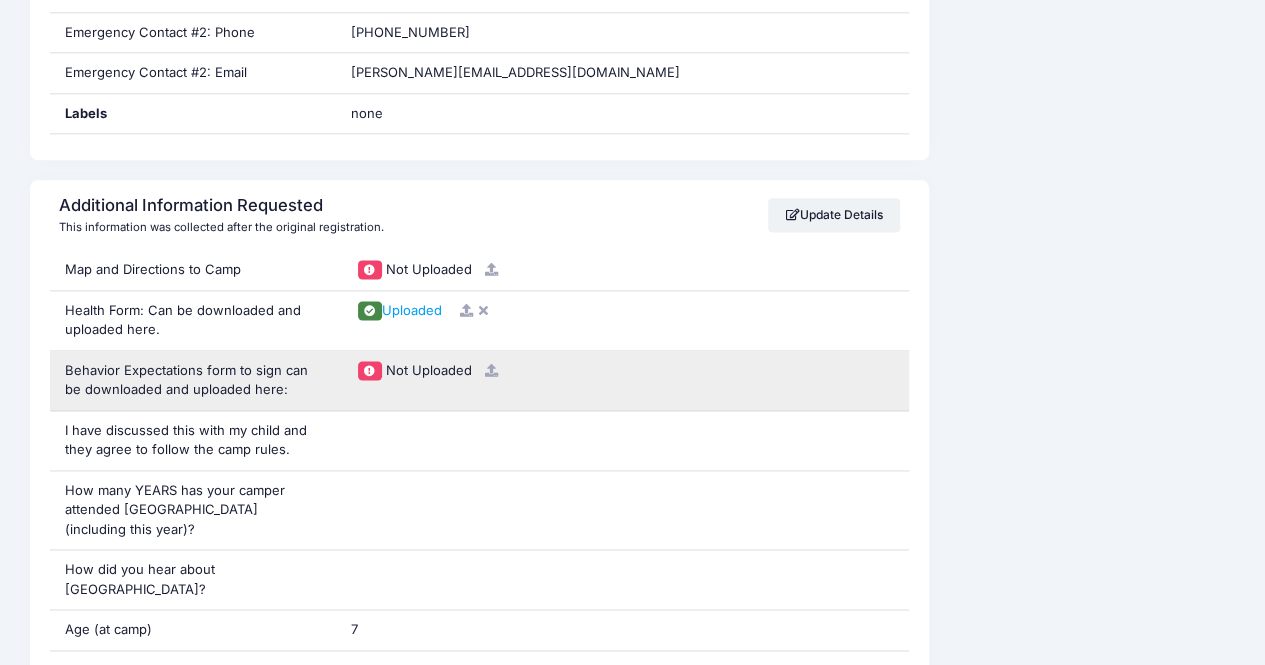 click at bounding box center (491, 370) 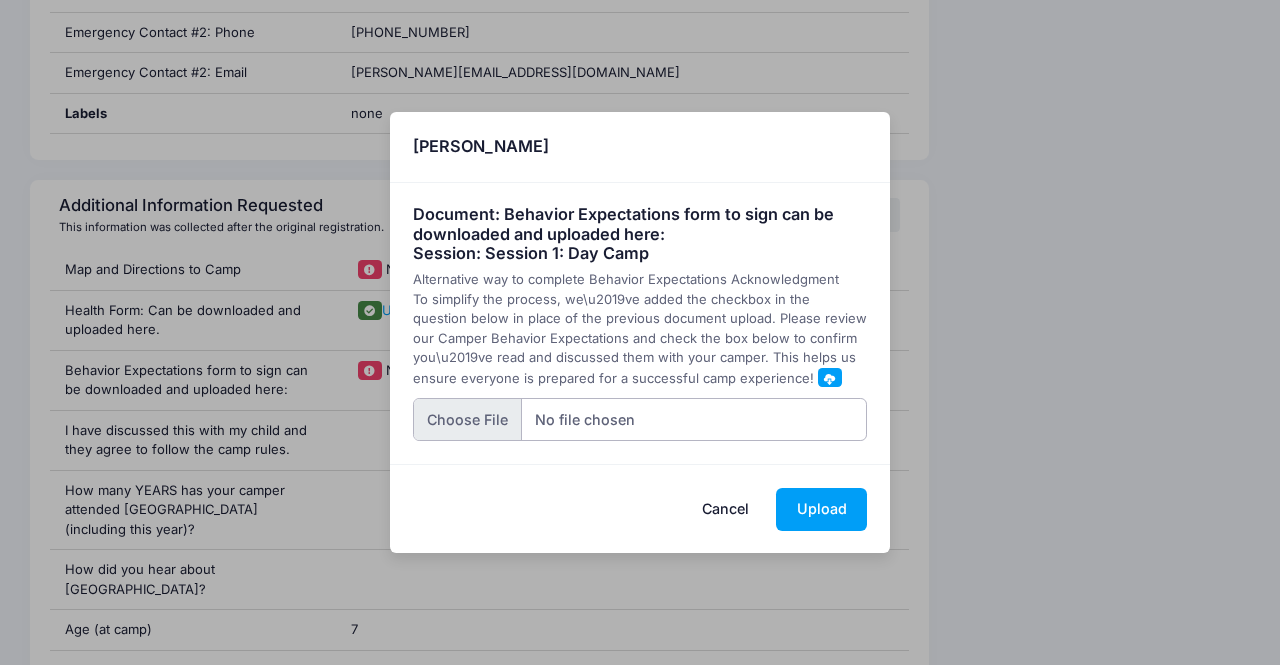 click at bounding box center (640, 419) 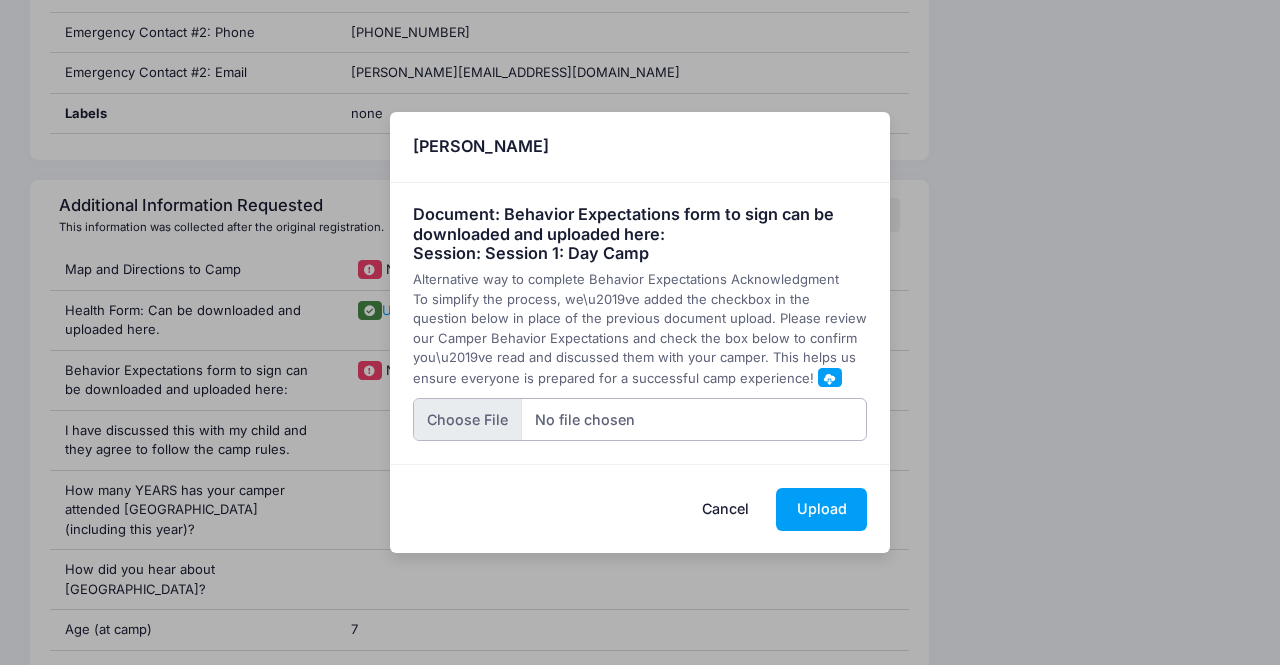 type on "C:\fakepath\Phoebe McCulloch - Gold Hollow Behavior Expectations Form - 7-20-2025.pdf" 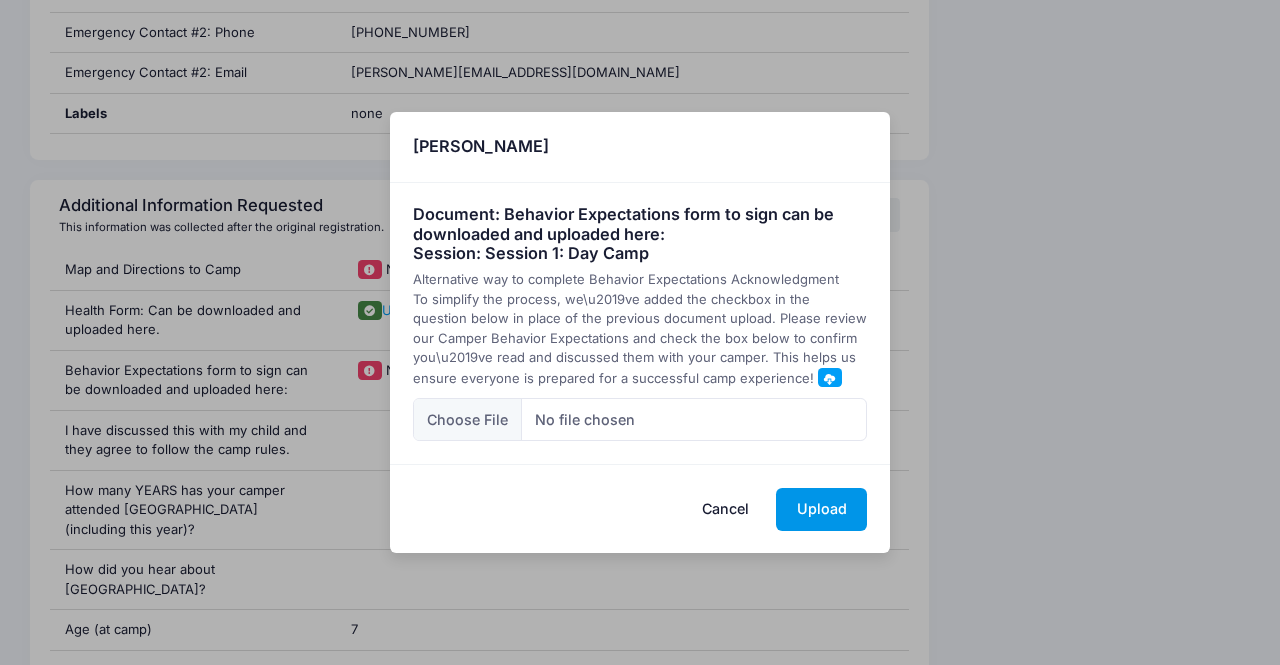 click on "Upload" at bounding box center [821, 509] 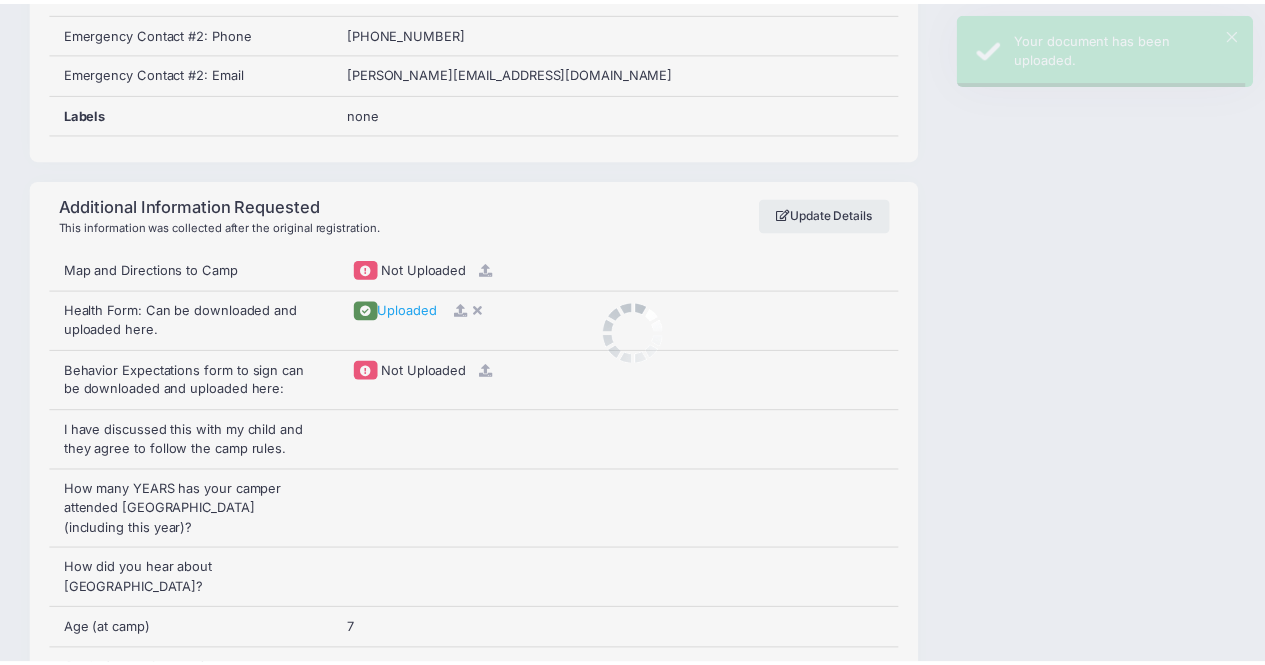 scroll, scrollTop: 0, scrollLeft: 0, axis: both 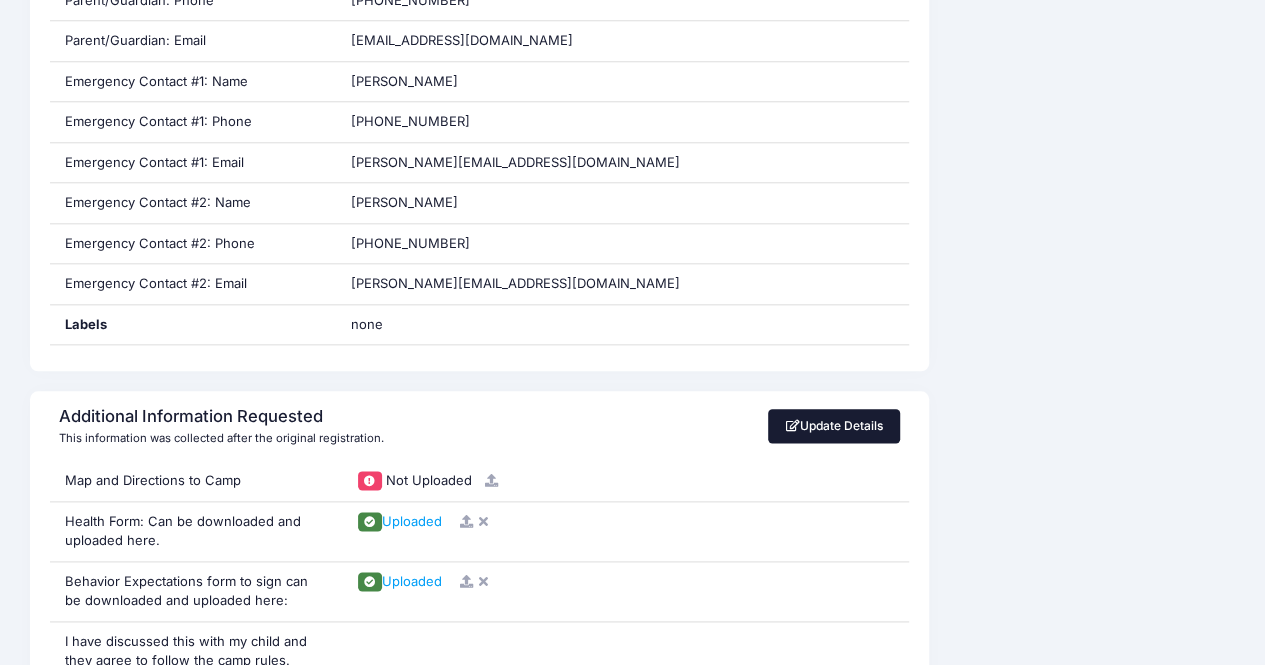 click at bounding box center [792, 426] 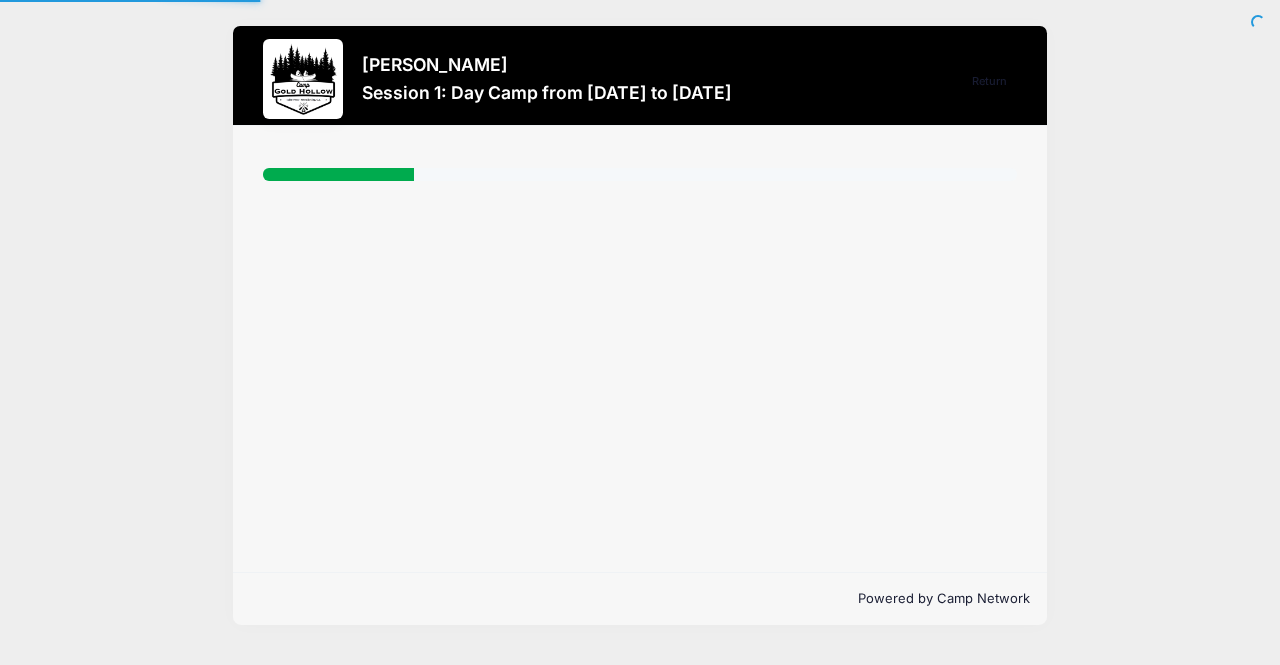 select 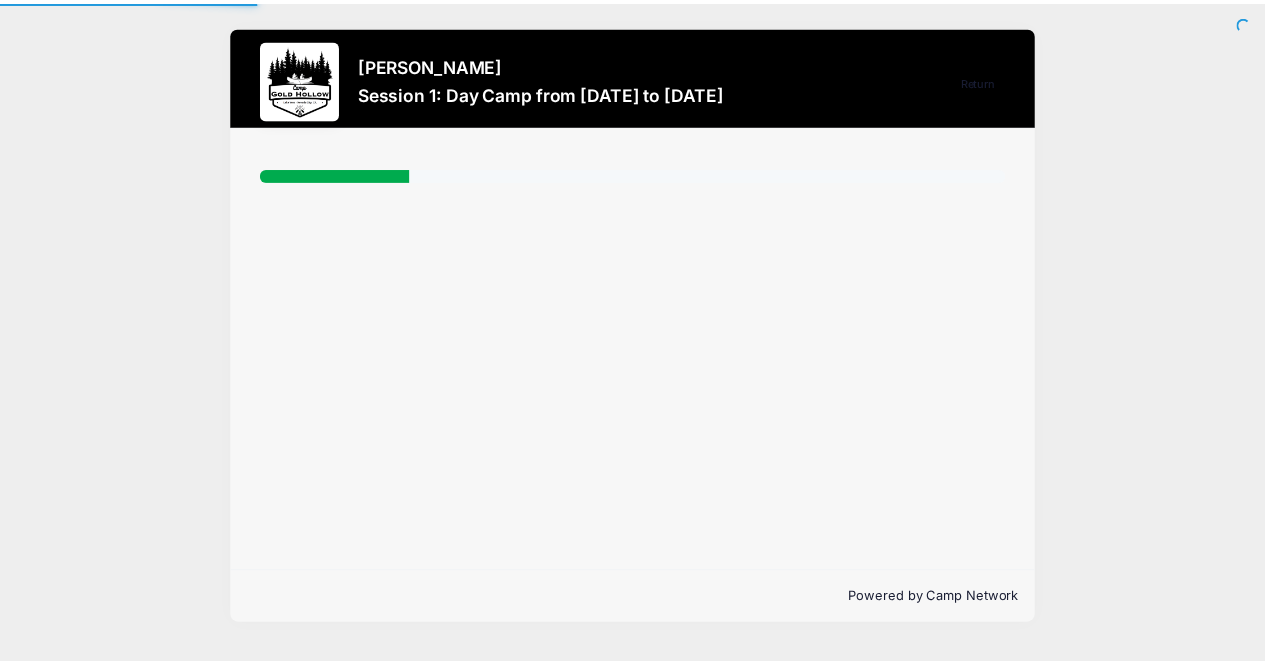 scroll, scrollTop: 0, scrollLeft: 0, axis: both 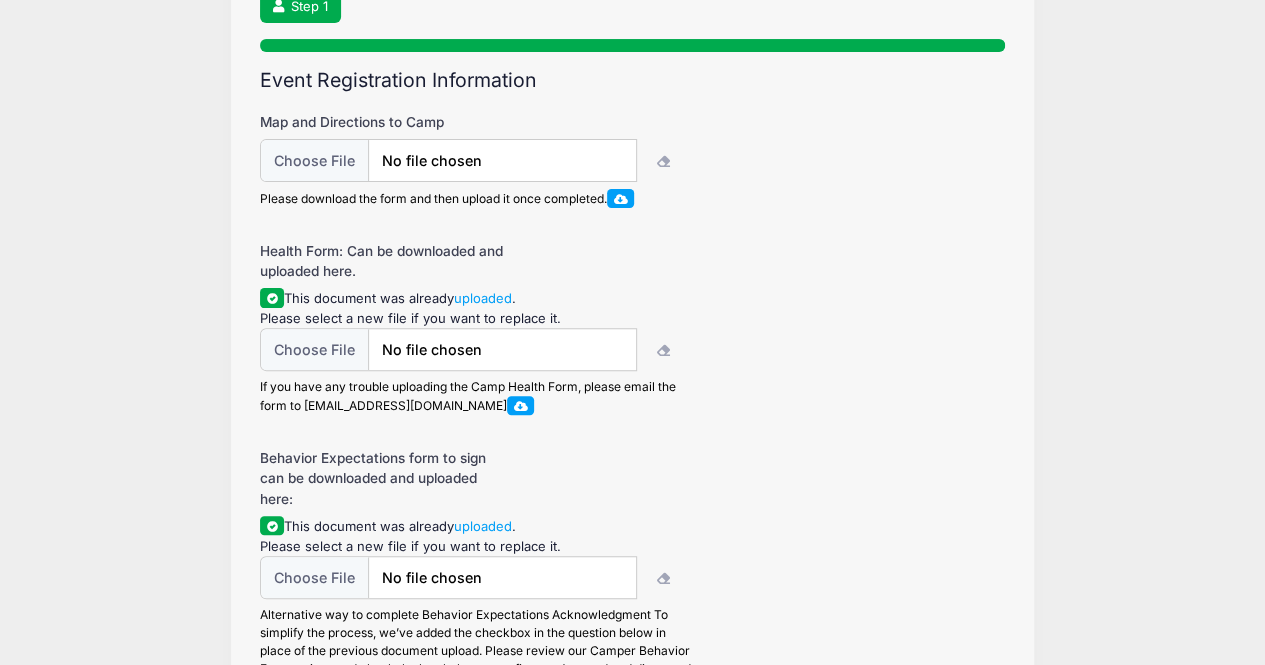 click at bounding box center [621, 198] 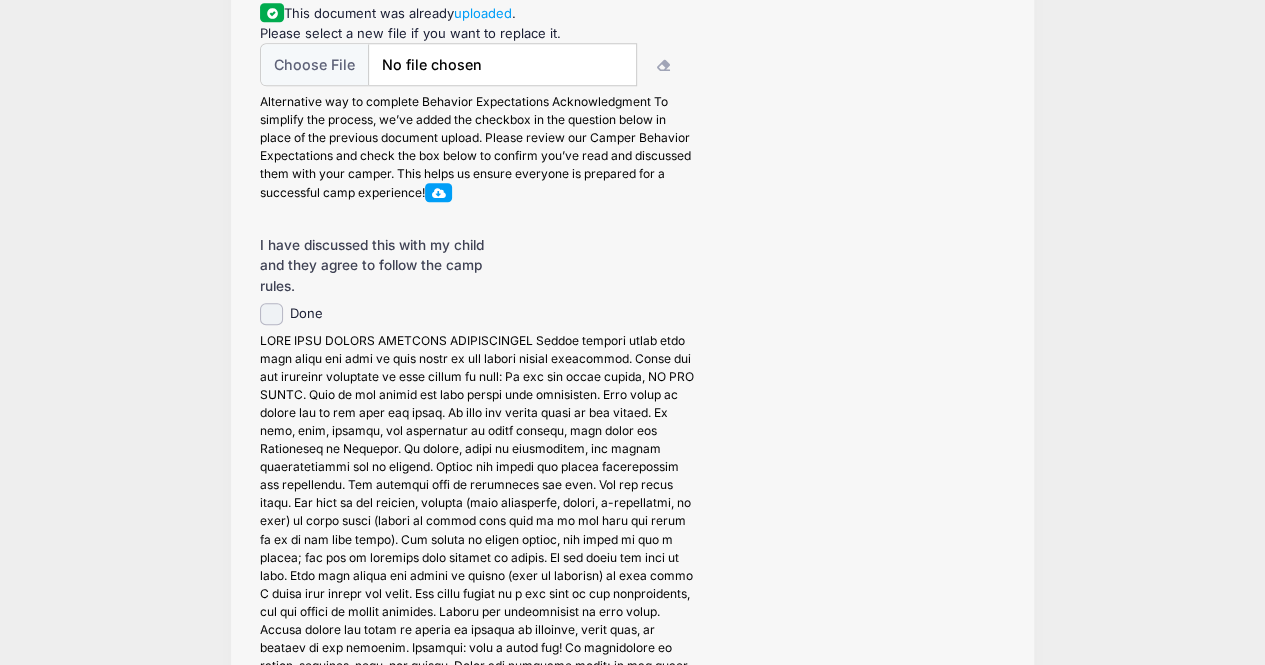 scroll, scrollTop: 677, scrollLeft: 0, axis: vertical 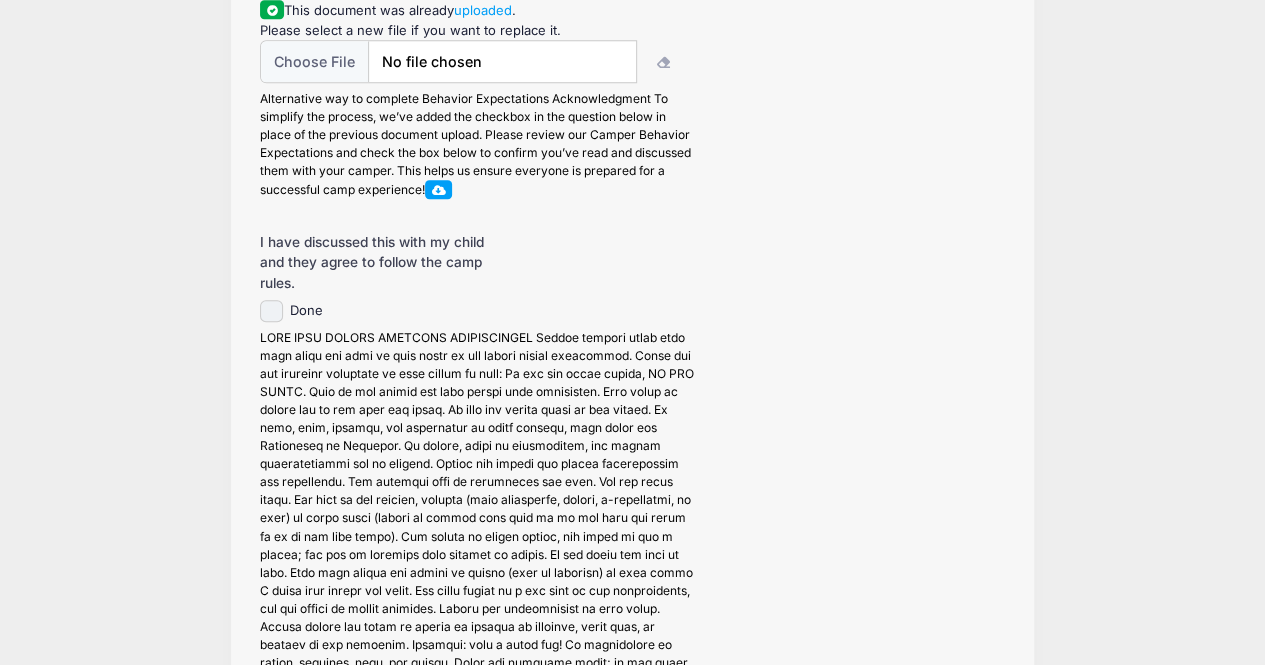 click on "Done" at bounding box center [271, 311] 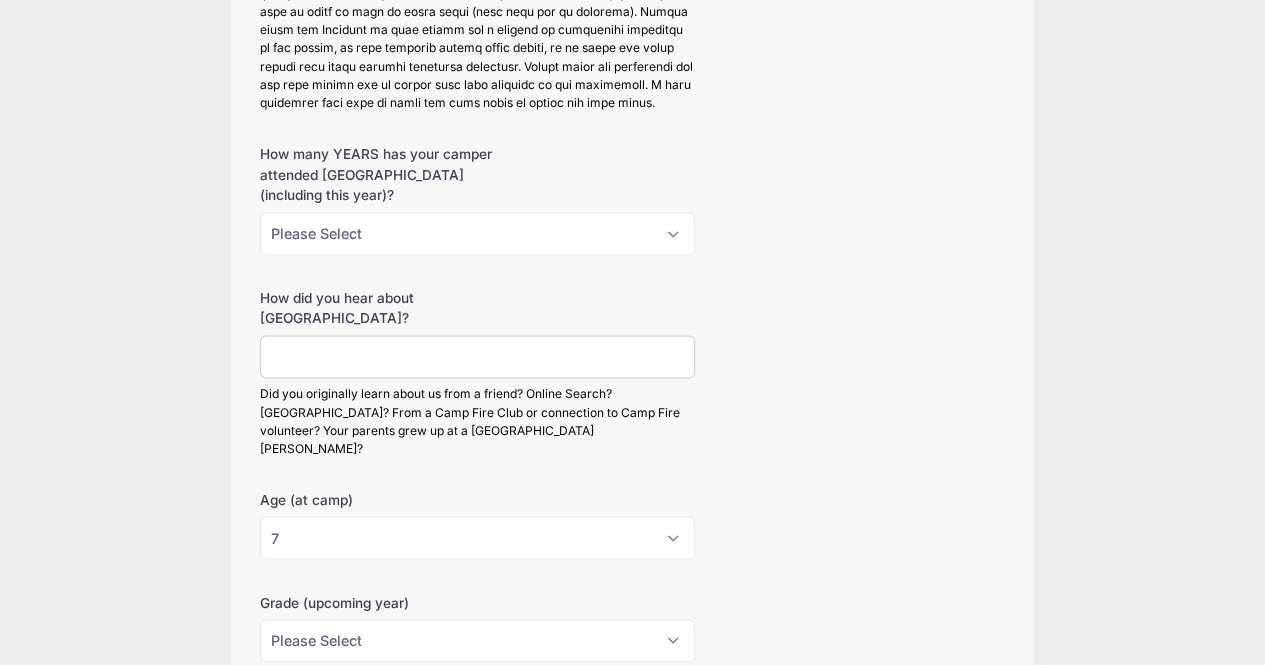 scroll, scrollTop: 1548, scrollLeft: 0, axis: vertical 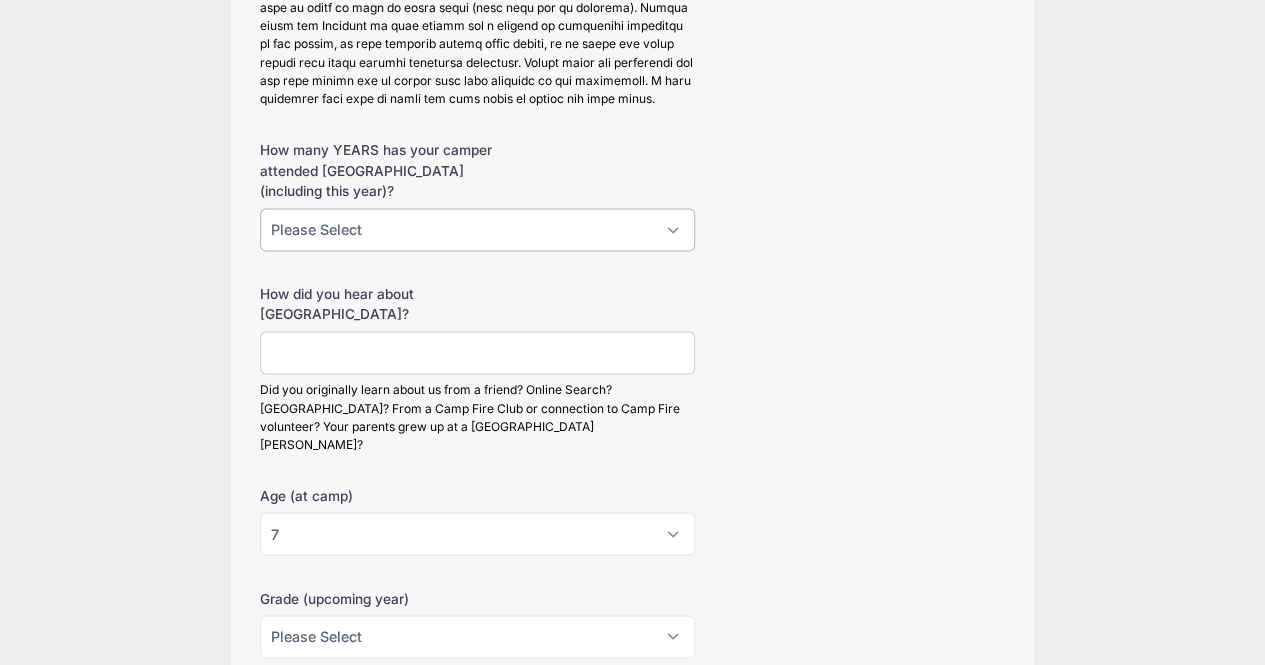 click on "Please Select This is the 1st year
2nd
3rd
4th
5th
6th
7th
8th
9th
10th+" at bounding box center (477, 229) 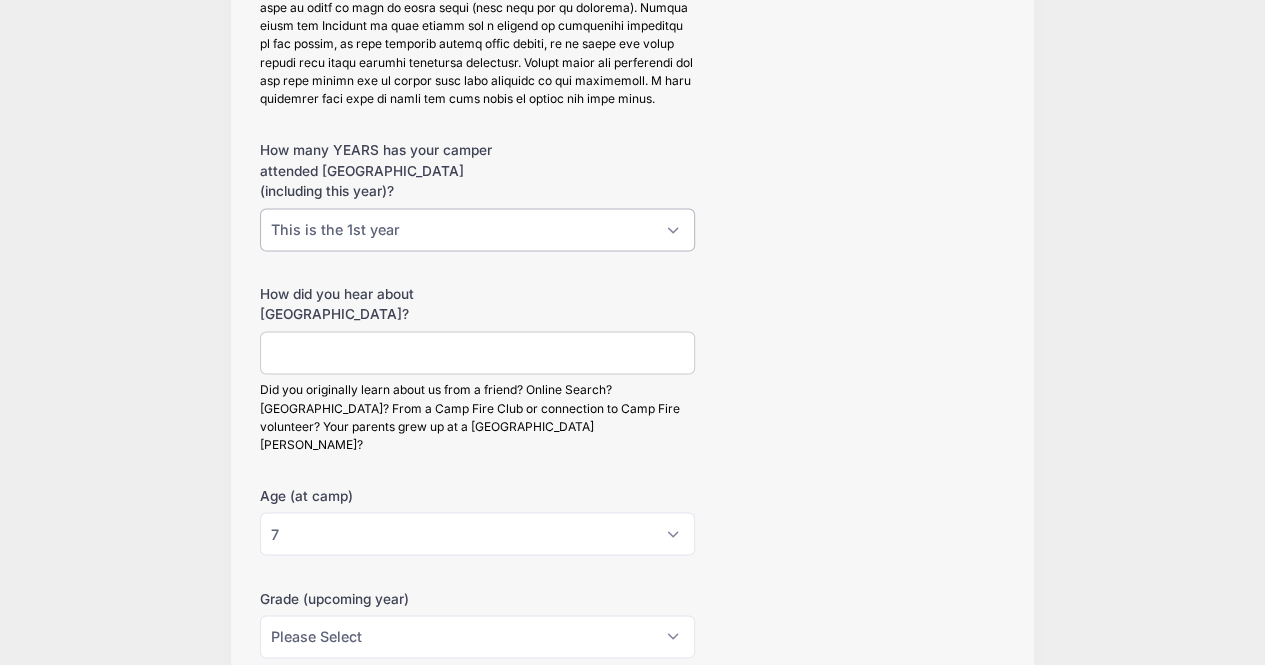 click on "Please Select This is the 1st year
2nd
3rd
4th
5th
6th
7th
8th
9th
10th+" at bounding box center [477, 229] 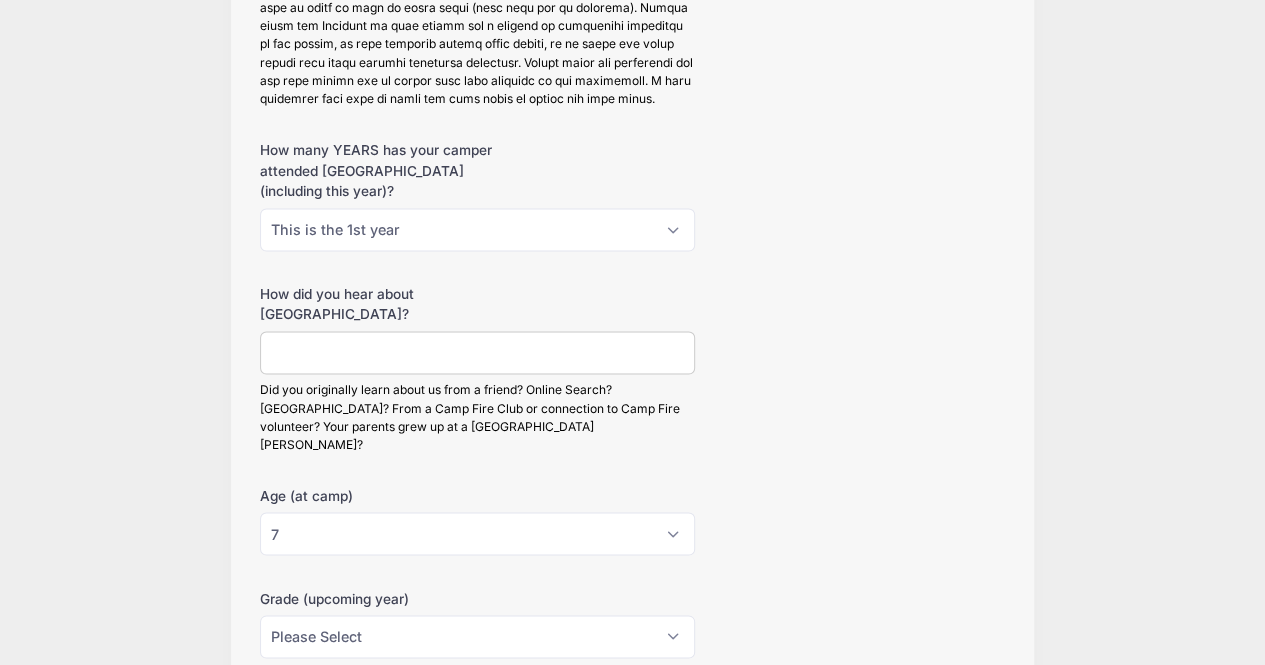 click on "How did you hear about [GEOGRAPHIC_DATA]?" at bounding box center [477, 352] 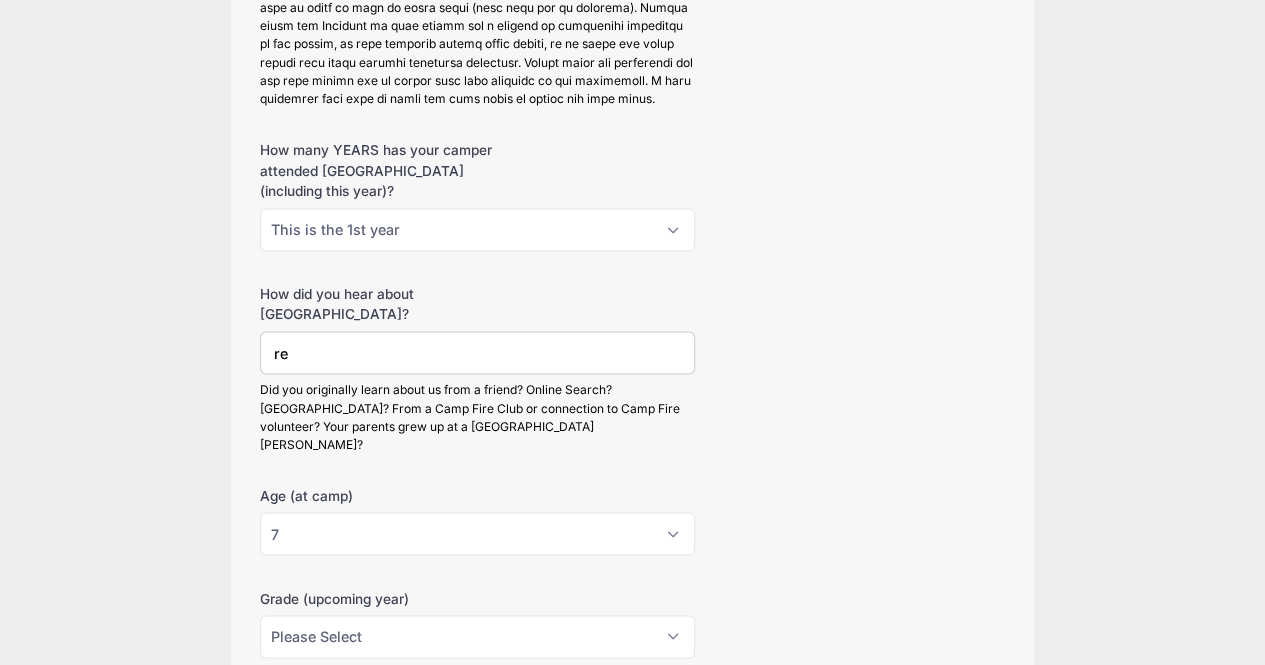type on "r" 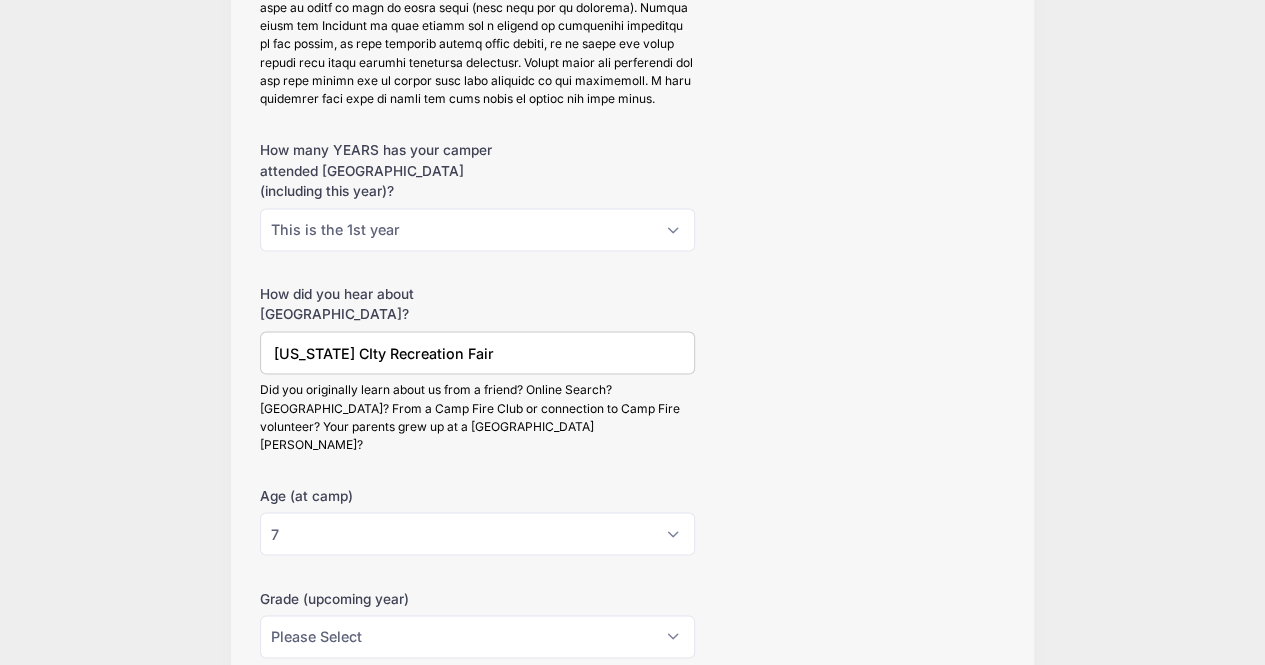 click on "Nevada CIty Recreation Fair" at bounding box center (477, 352) 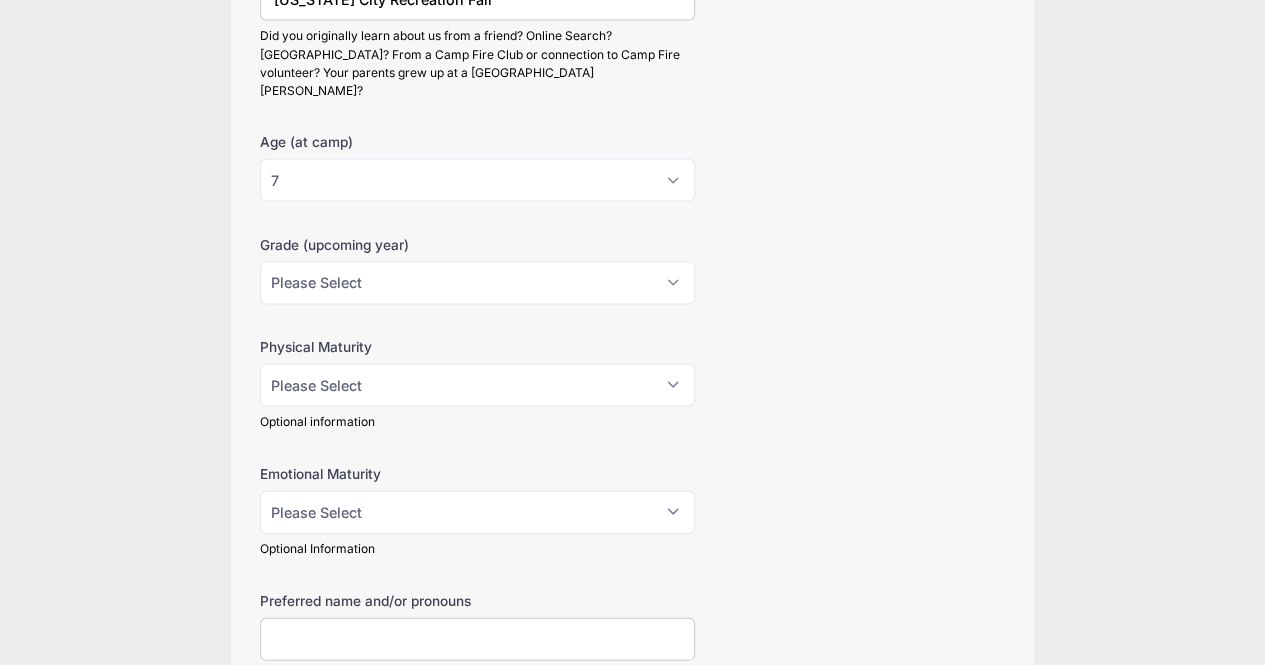 scroll, scrollTop: 1905, scrollLeft: 0, axis: vertical 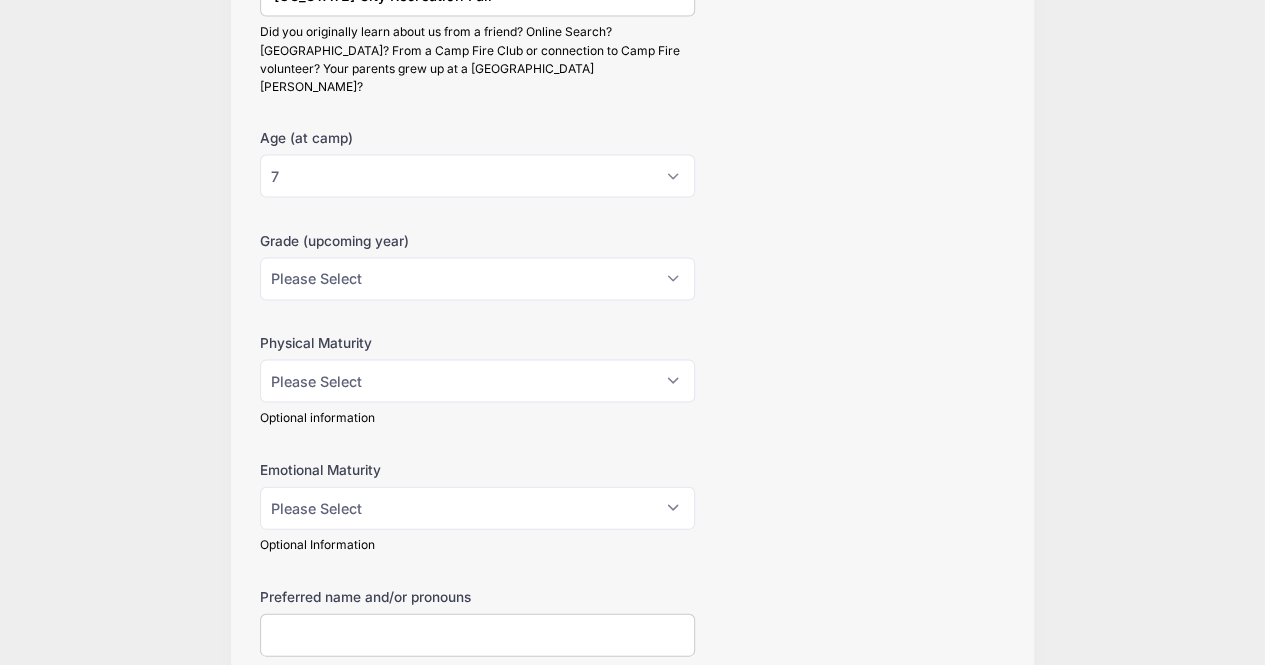 type on "[US_STATE] City Recreation Fair" 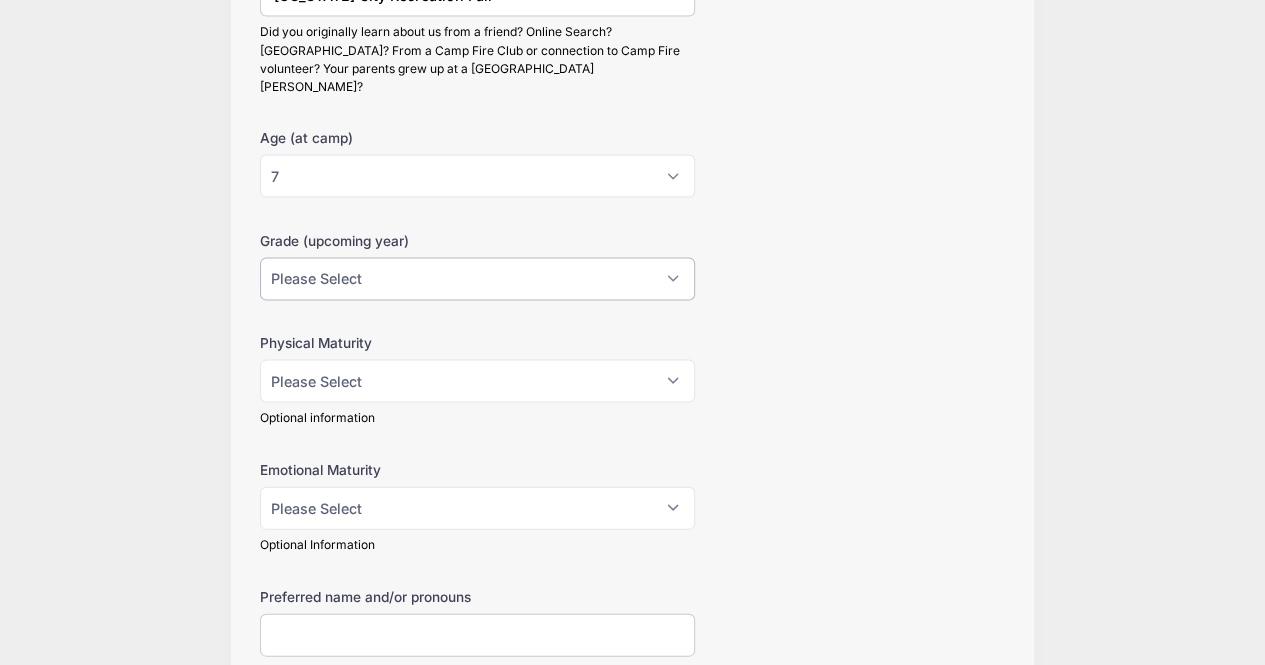 click on "Please Select 1
2
3
4
5
6
7
8
9
10
11
12" at bounding box center (477, 279) 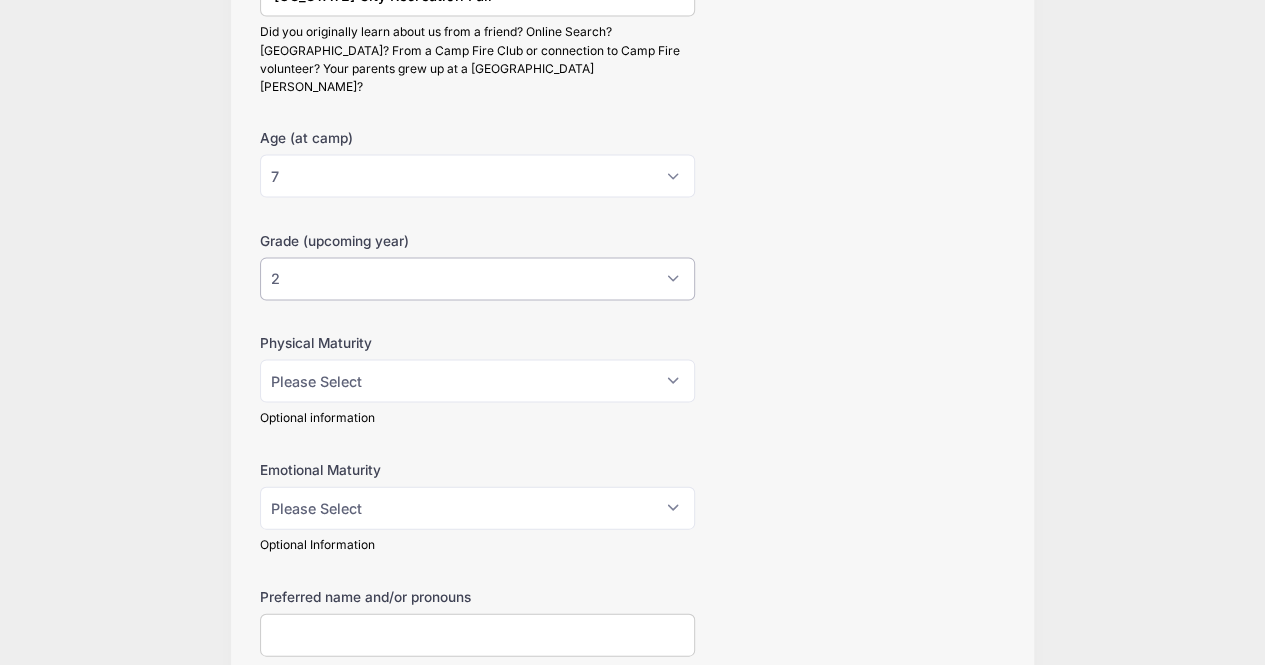 click on "Please Select 1
2
3
4
5
6
7
8
9
10
11
12" at bounding box center (477, 279) 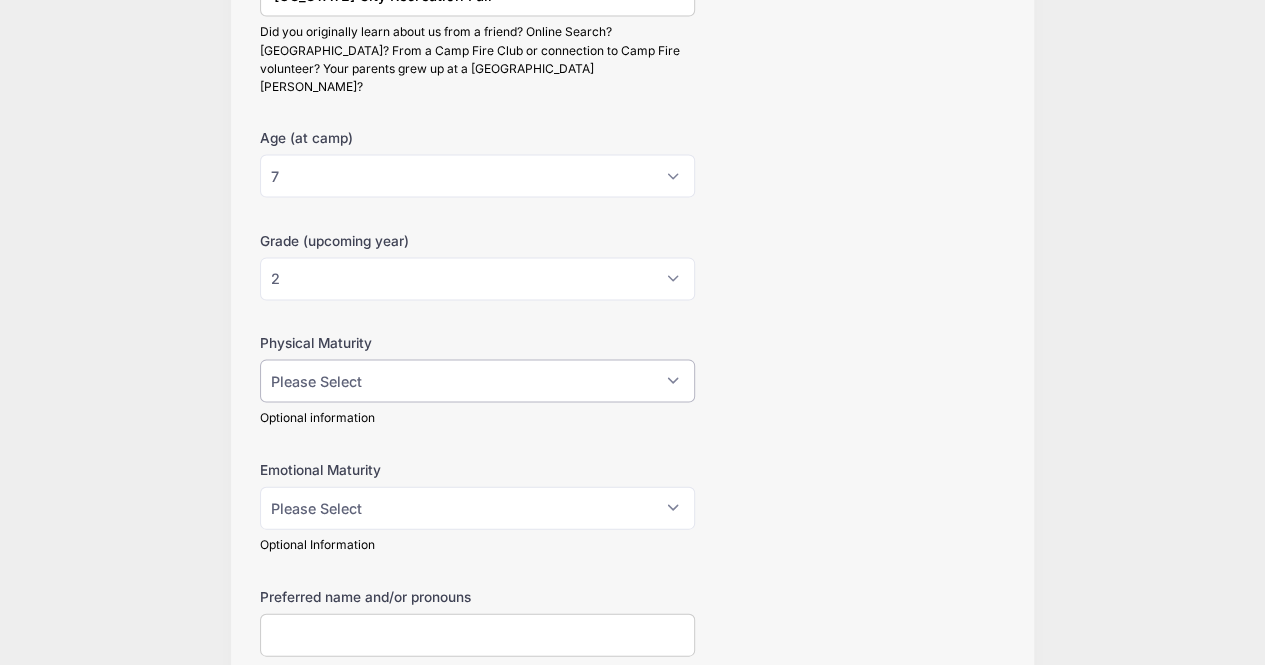 click on "Please Select Typical of age
More Mature
Less Mature" at bounding box center (477, 381) 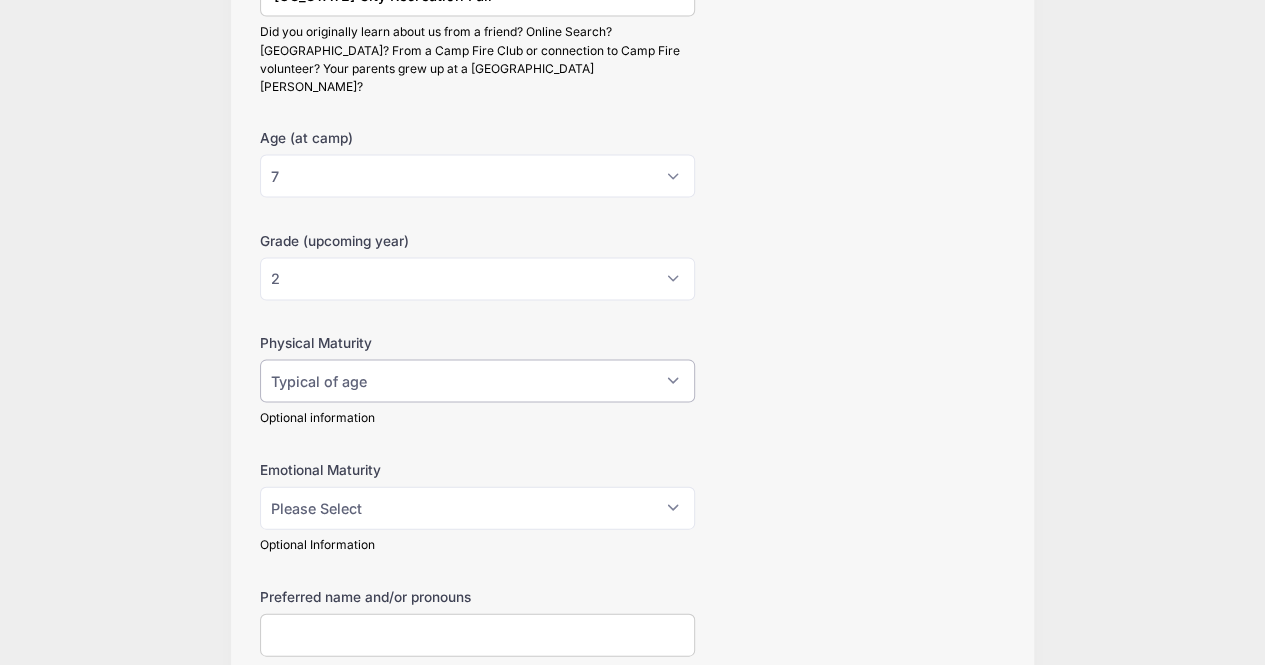 click on "Please Select Typical of age
More Mature
Less Mature" at bounding box center [477, 381] 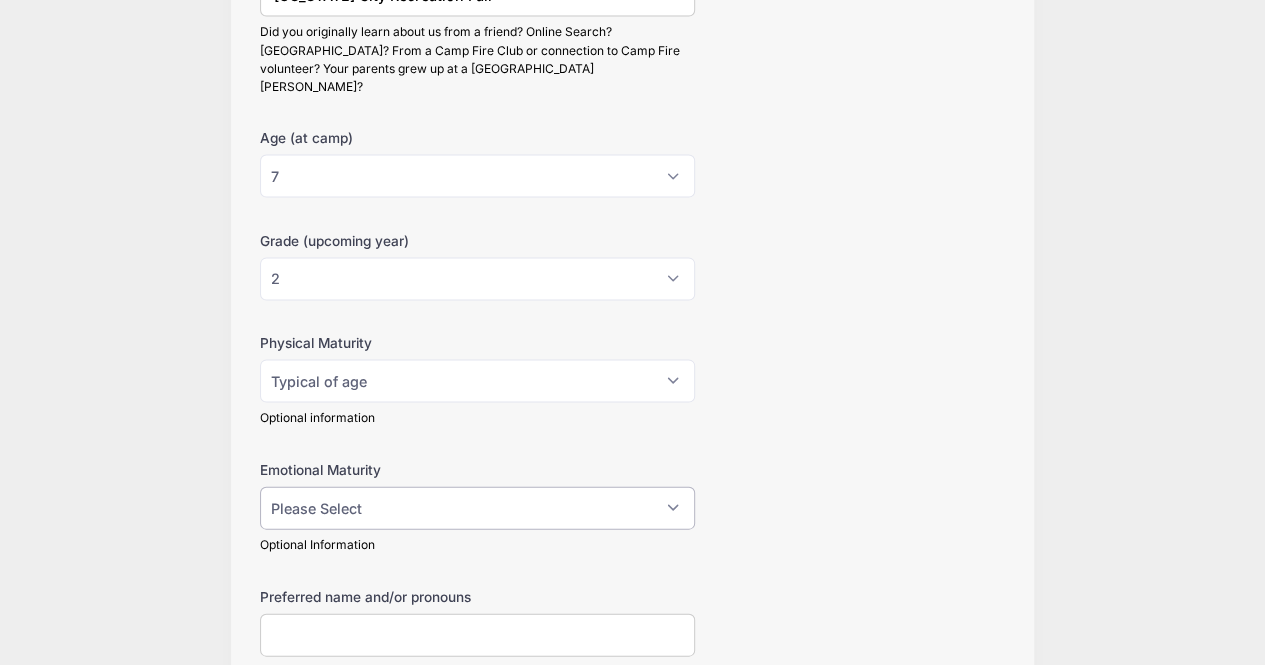 click on "Please Select Typical of age
More Mature
Less Mature" at bounding box center (477, 508) 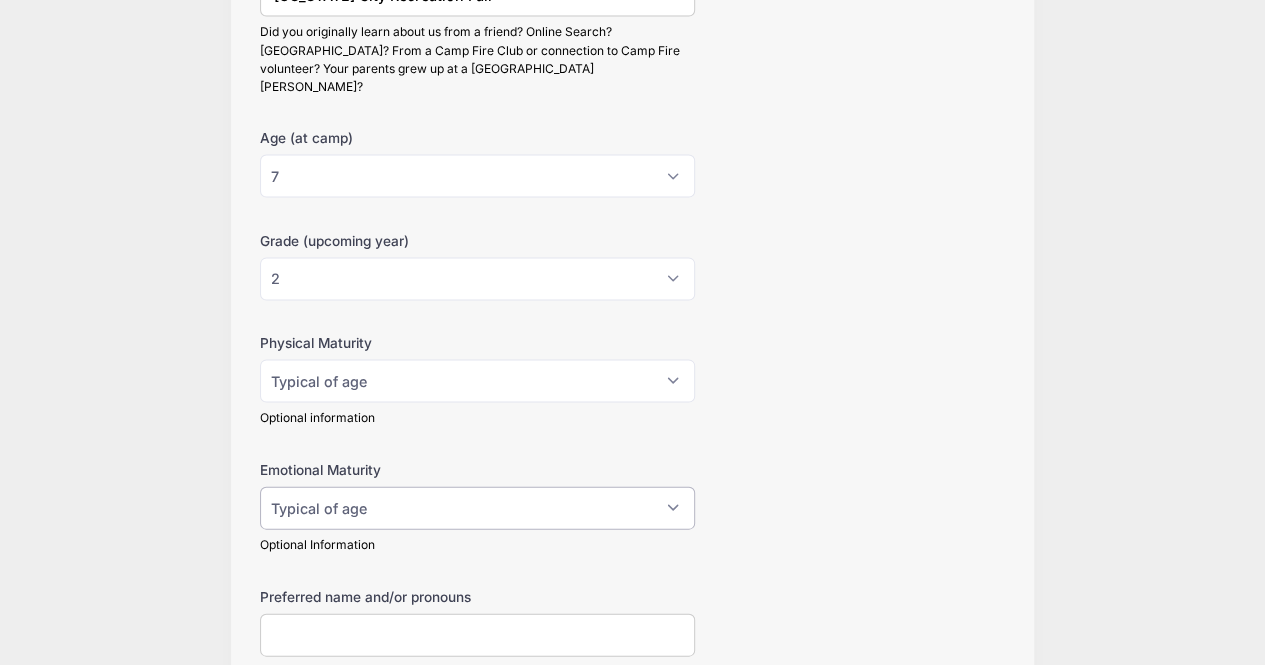 click on "Please Select Typical of age
More Mature
Less Mature" at bounding box center (477, 508) 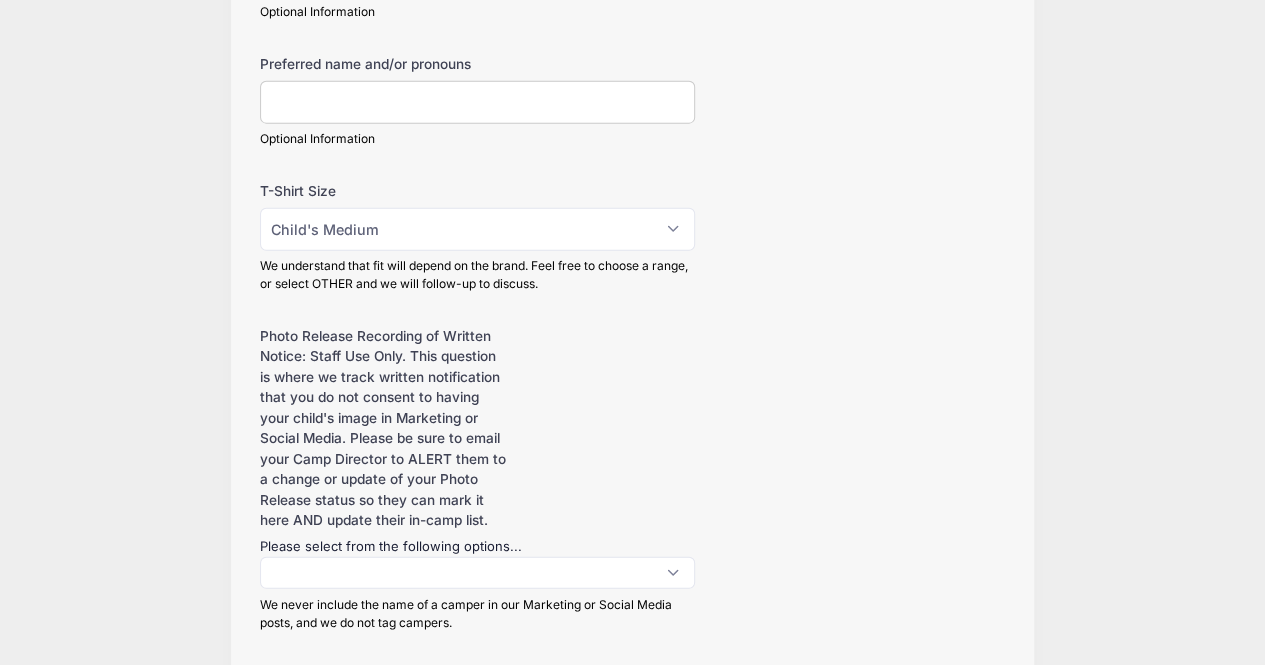 scroll, scrollTop: 2464, scrollLeft: 0, axis: vertical 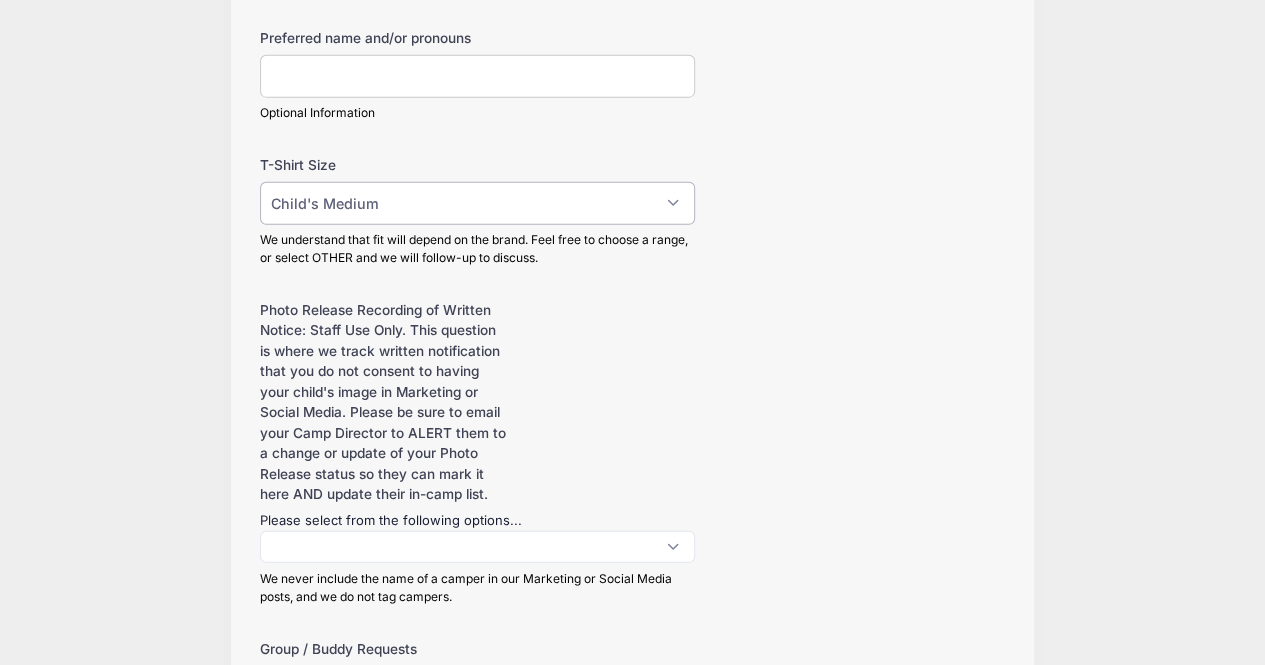 click on "Please Select Child's XS
Child's Small
Child's Medium
Child's Large
Adult Small
Adult medium
Adult Large
Adult XL
Adult XXL
Adult XXXL
Other" at bounding box center (477, 203) 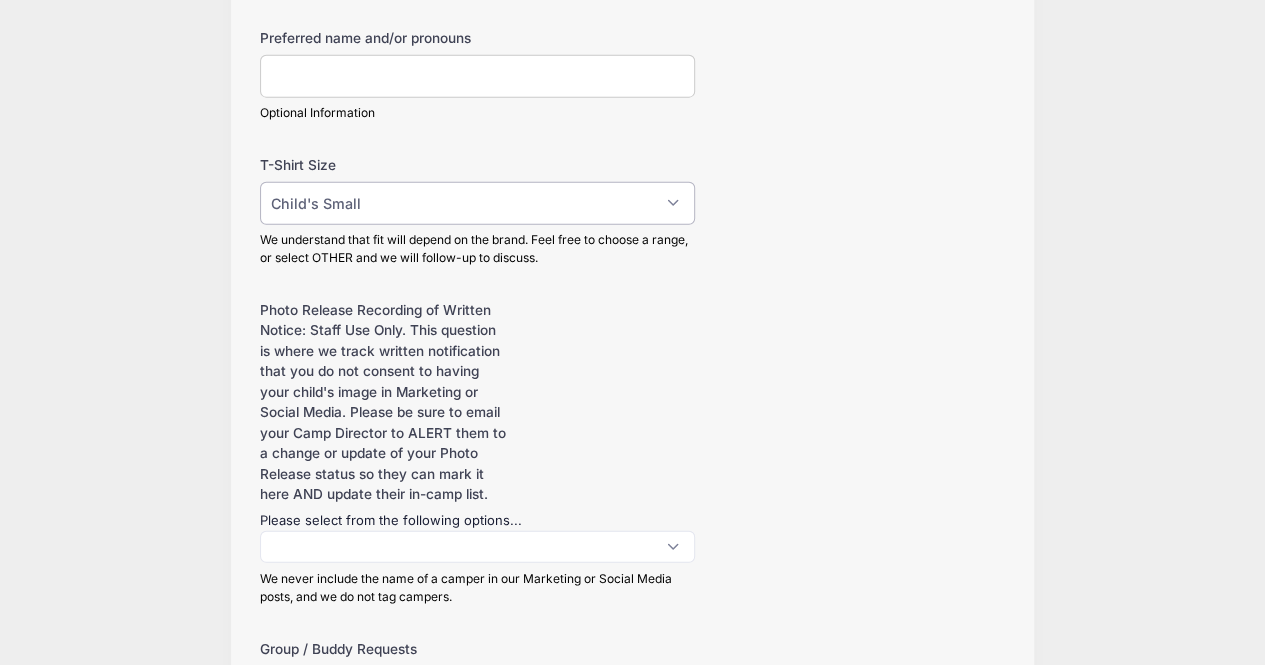 click on "Please Select Child's XS
Child's Small
Child's Medium
Child's Large
Adult Small
Adult medium
Adult Large
Adult XL
Adult XXL
Adult XXXL
Other" at bounding box center (477, 203) 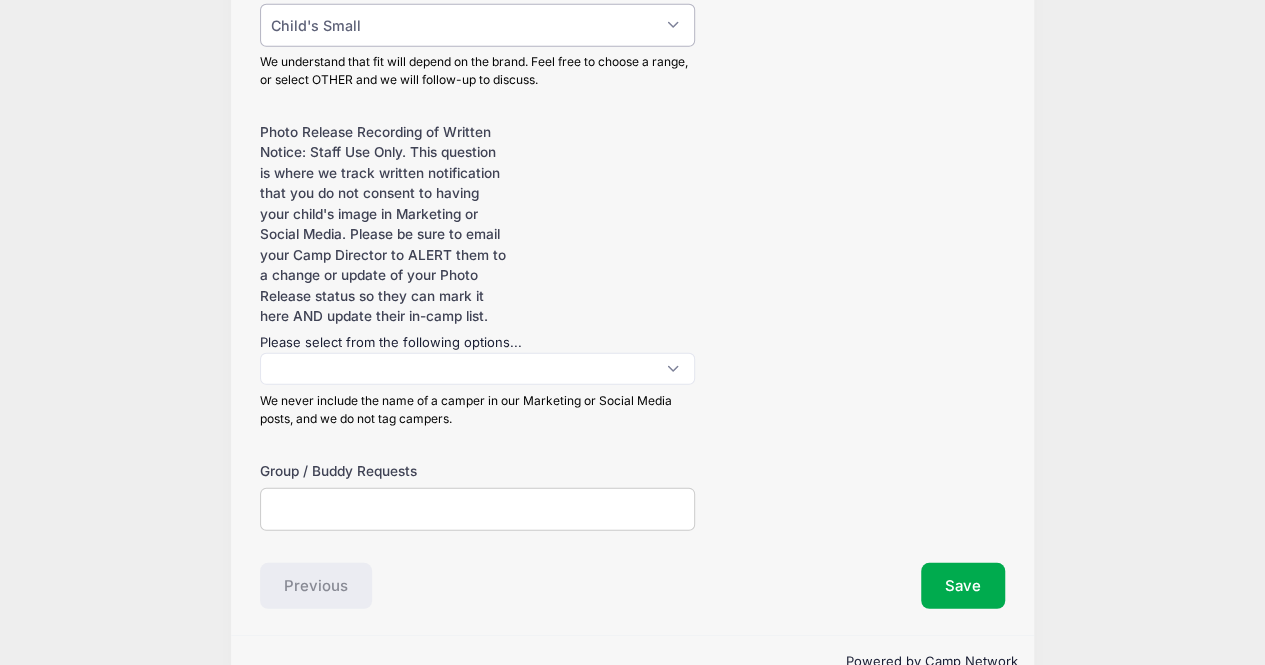 scroll, scrollTop: 2682, scrollLeft: 0, axis: vertical 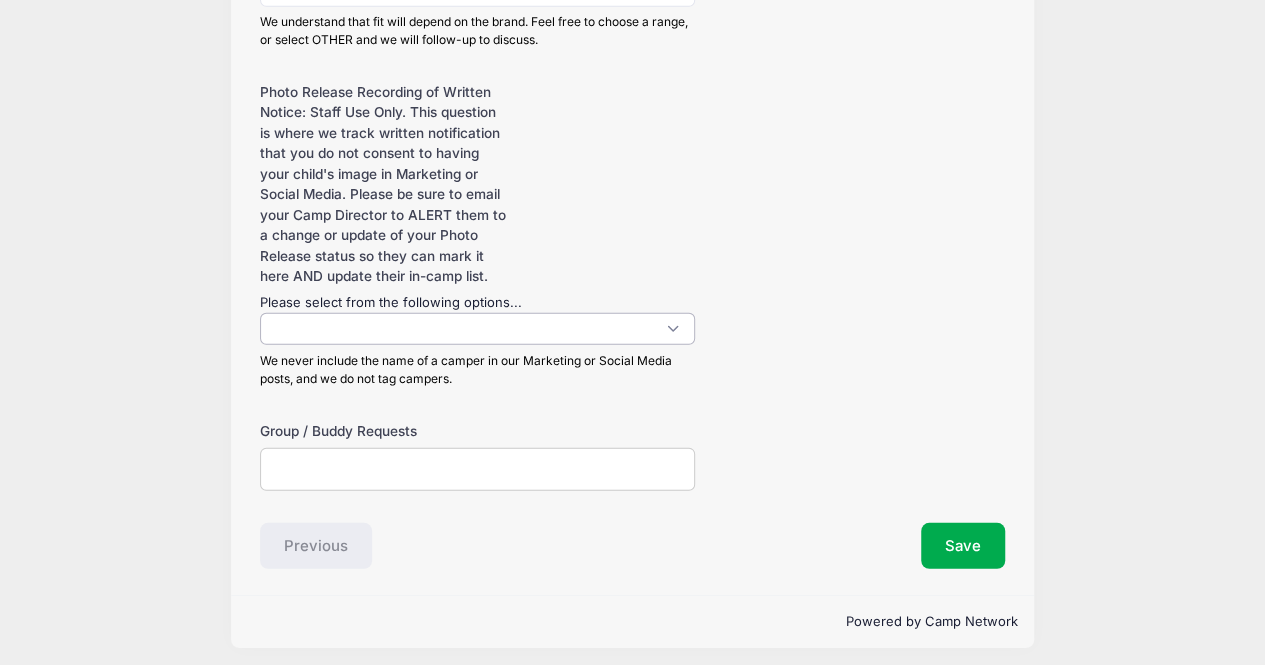 click at bounding box center [477, 329] 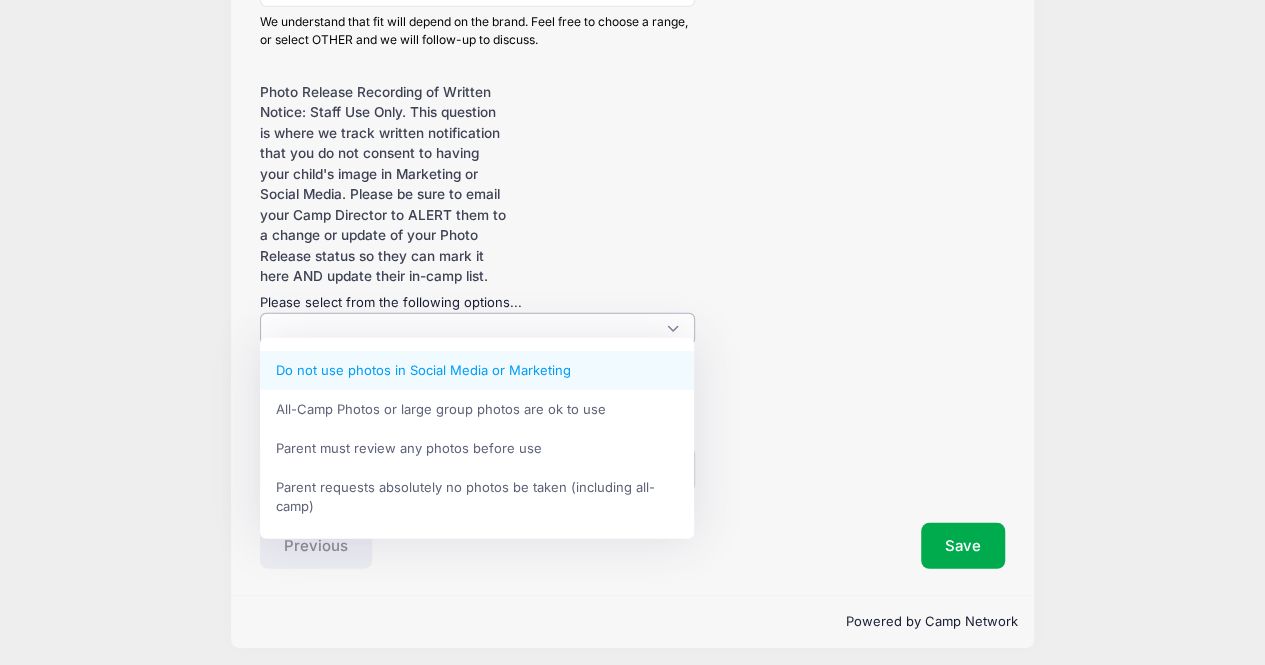 select on "Do not use photos in Social Media or Marketing" 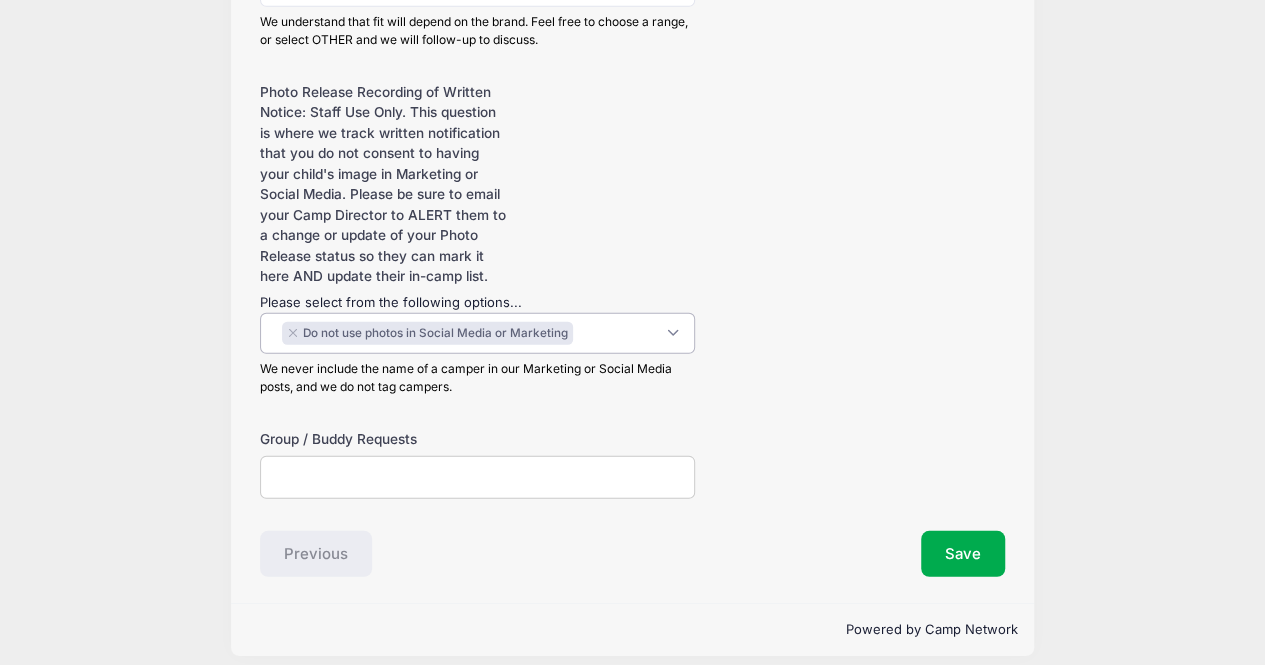 click on "× Do not use photos in Social Media or Marketing" at bounding box center [477, 333] 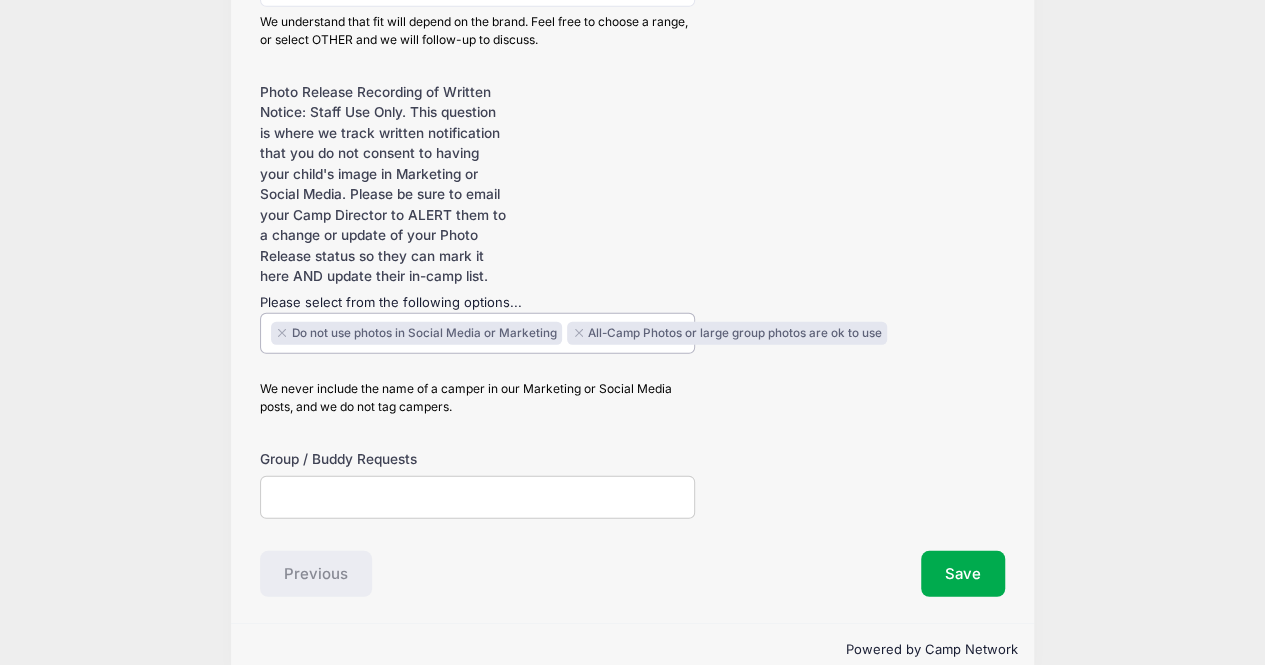 scroll, scrollTop: 1, scrollLeft: 0, axis: vertical 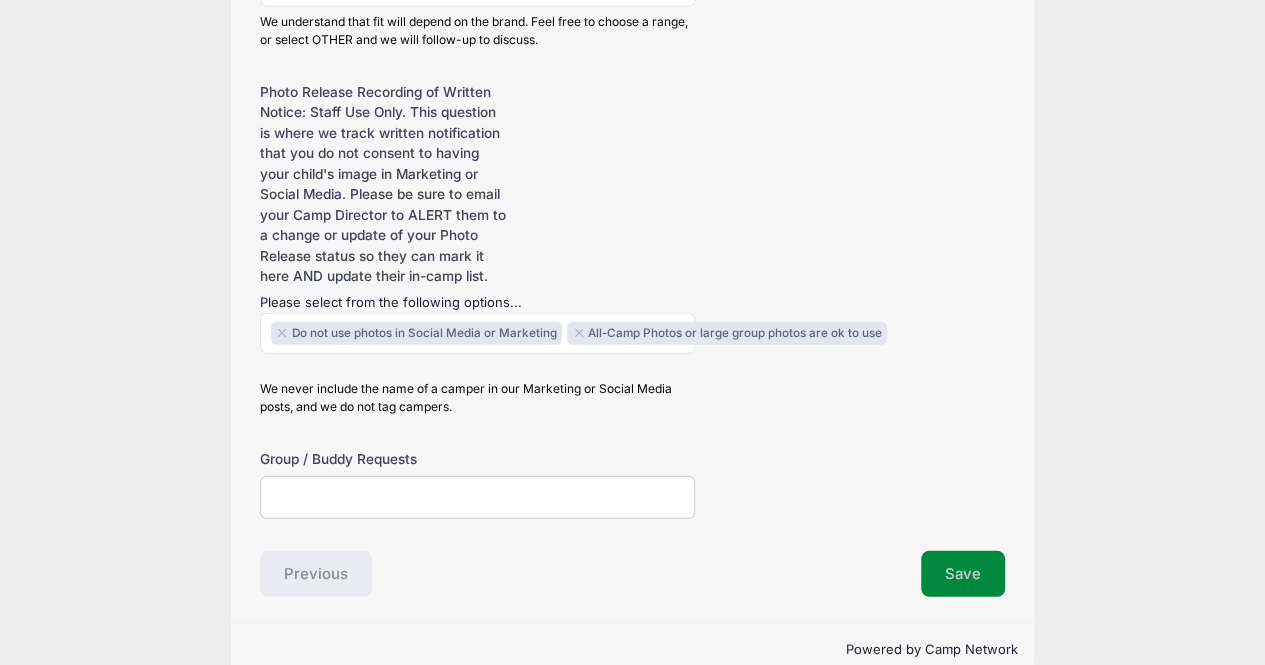 click on "Save" at bounding box center (963, 574) 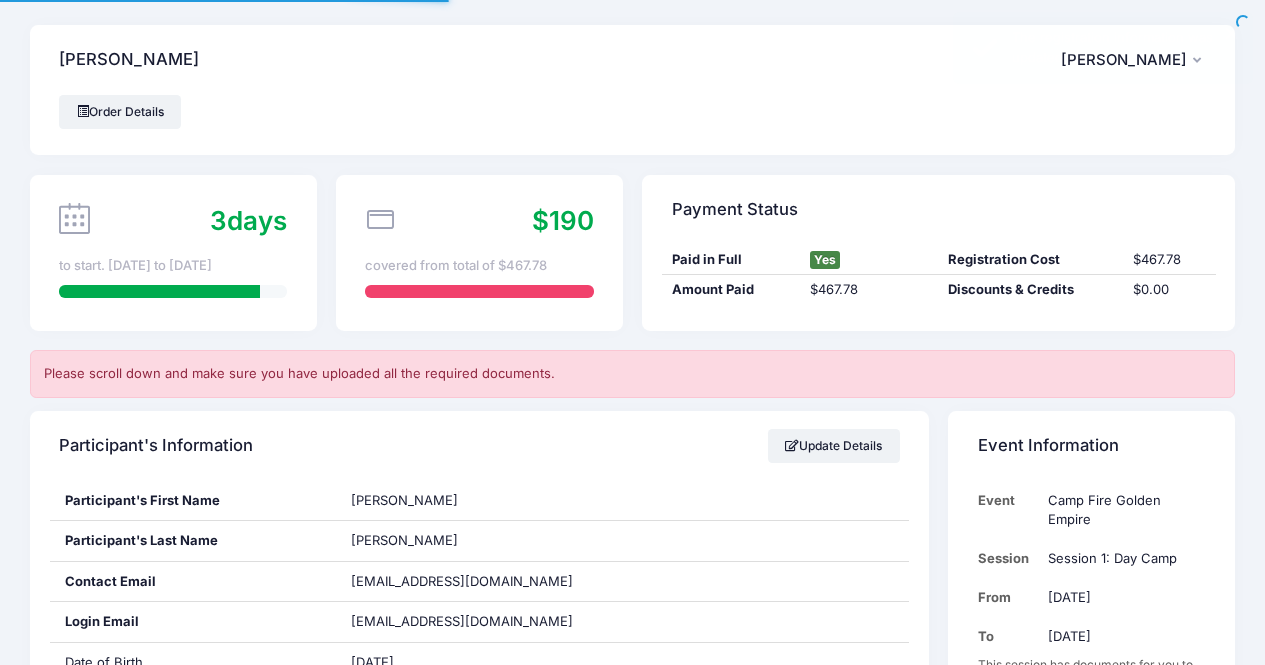 scroll, scrollTop: 0, scrollLeft: 0, axis: both 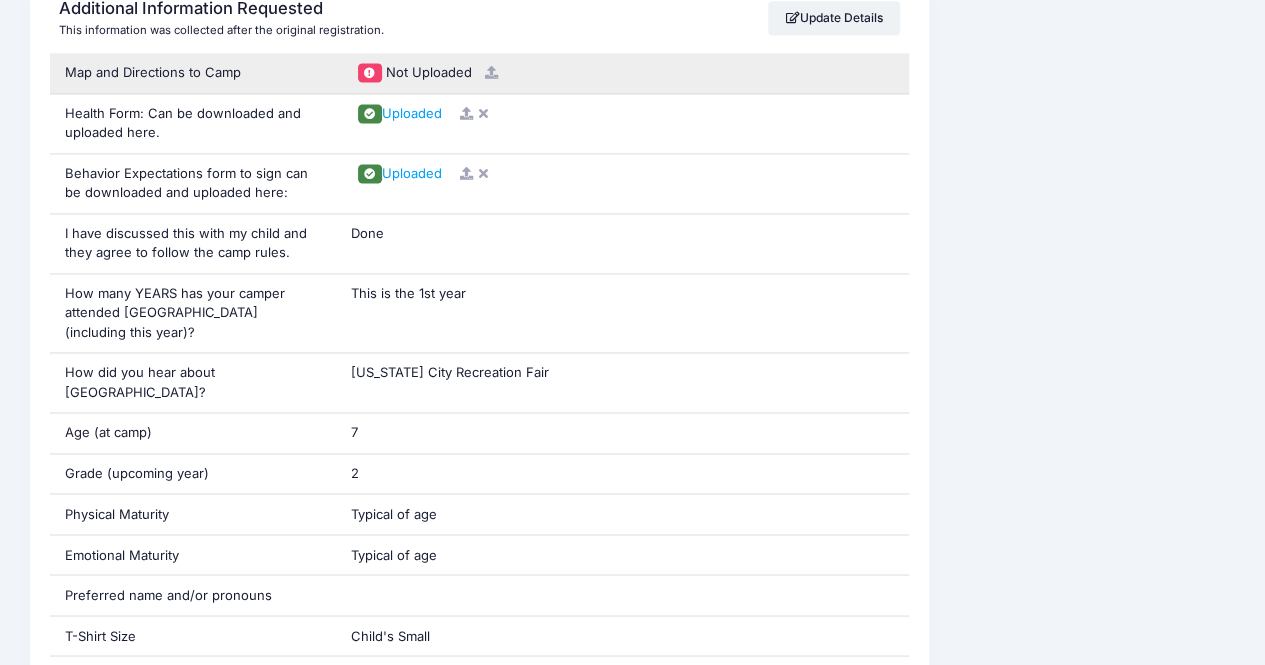 click at bounding box center [491, 72] 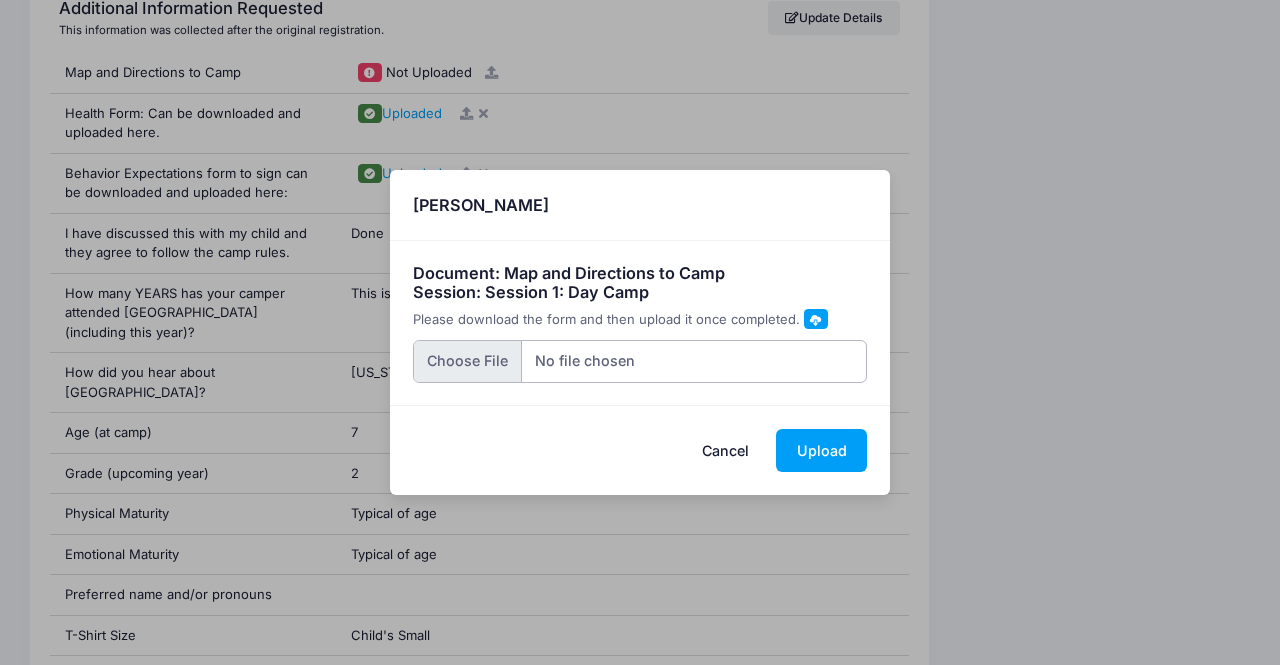 click at bounding box center (640, 361) 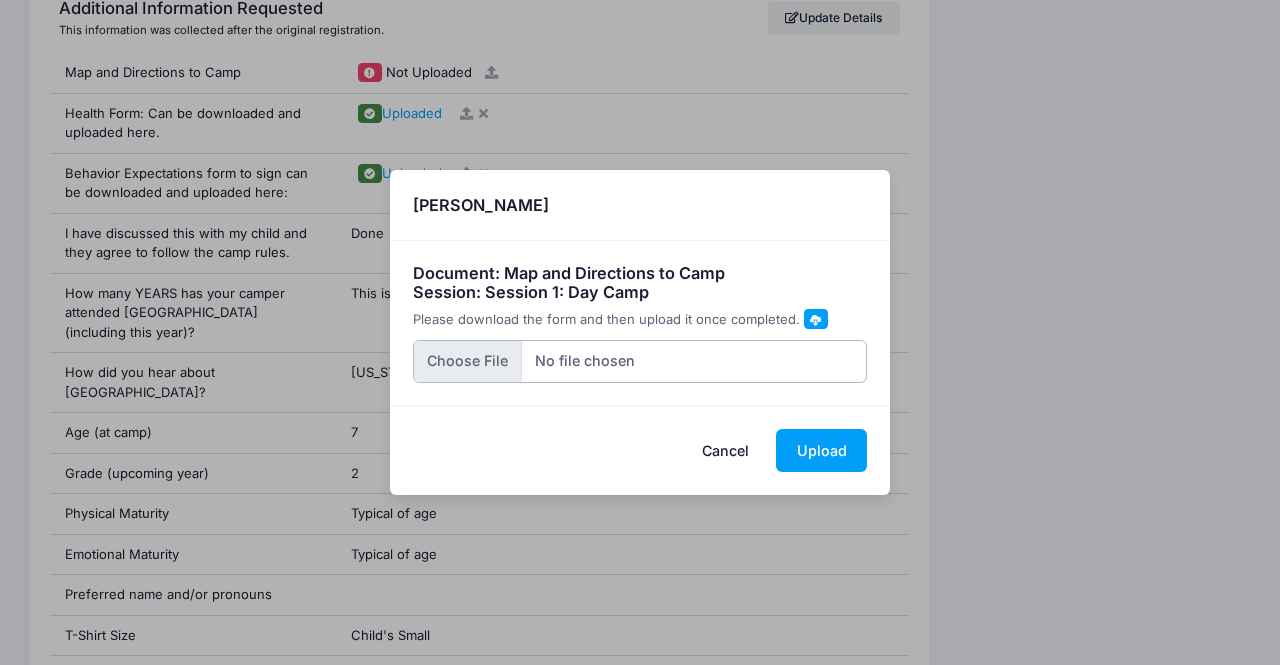 type on "C:\fakepath\Phoebe McCulloch - Immunization History - 7-20-2025.pdf" 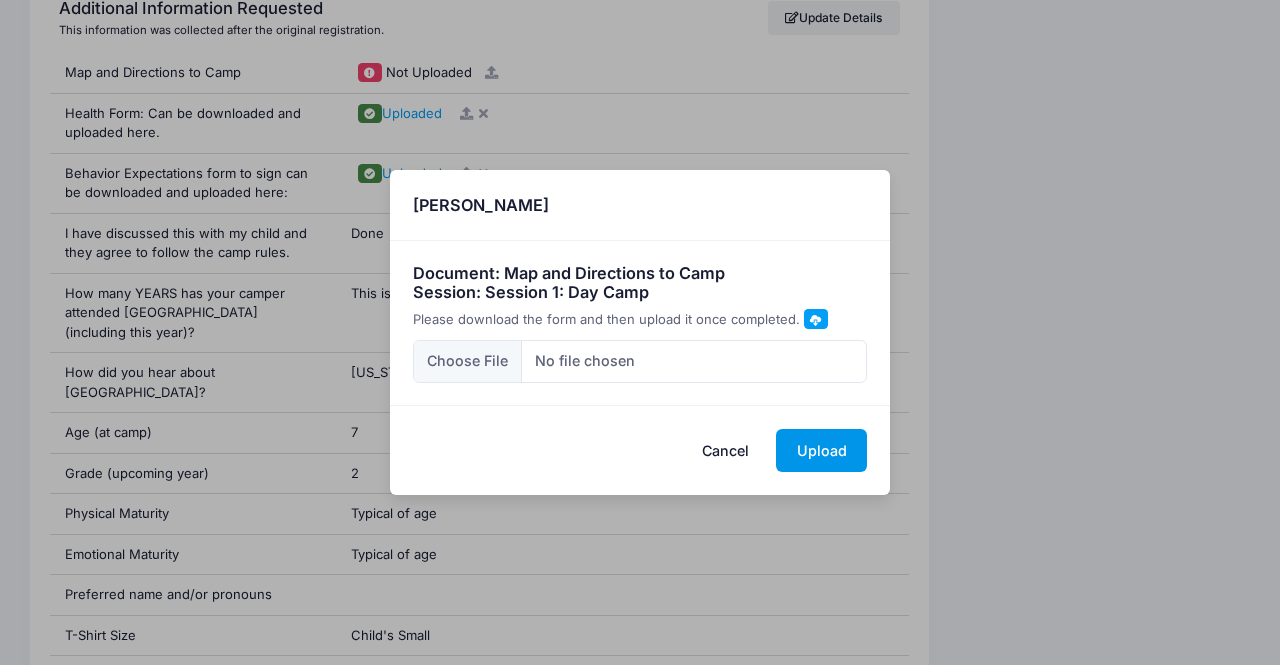 click on "Upload" at bounding box center (821, 450) 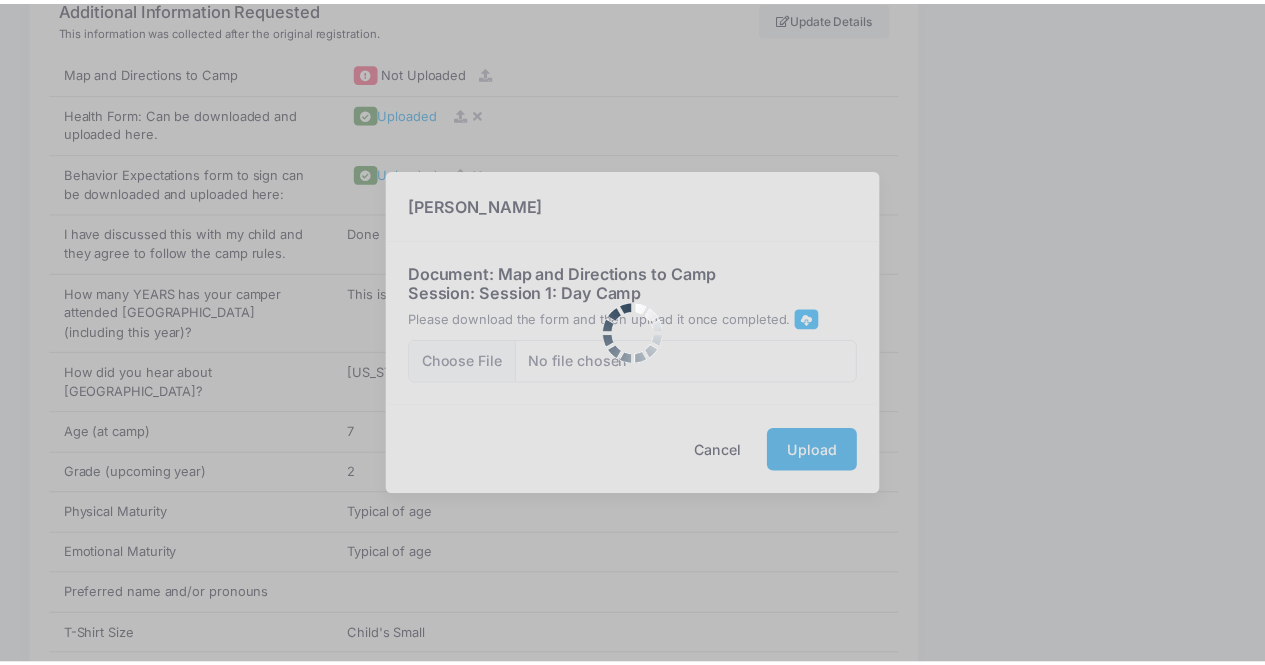 scroll, scrollTop: 0, scrollLeft: 0, axis: both 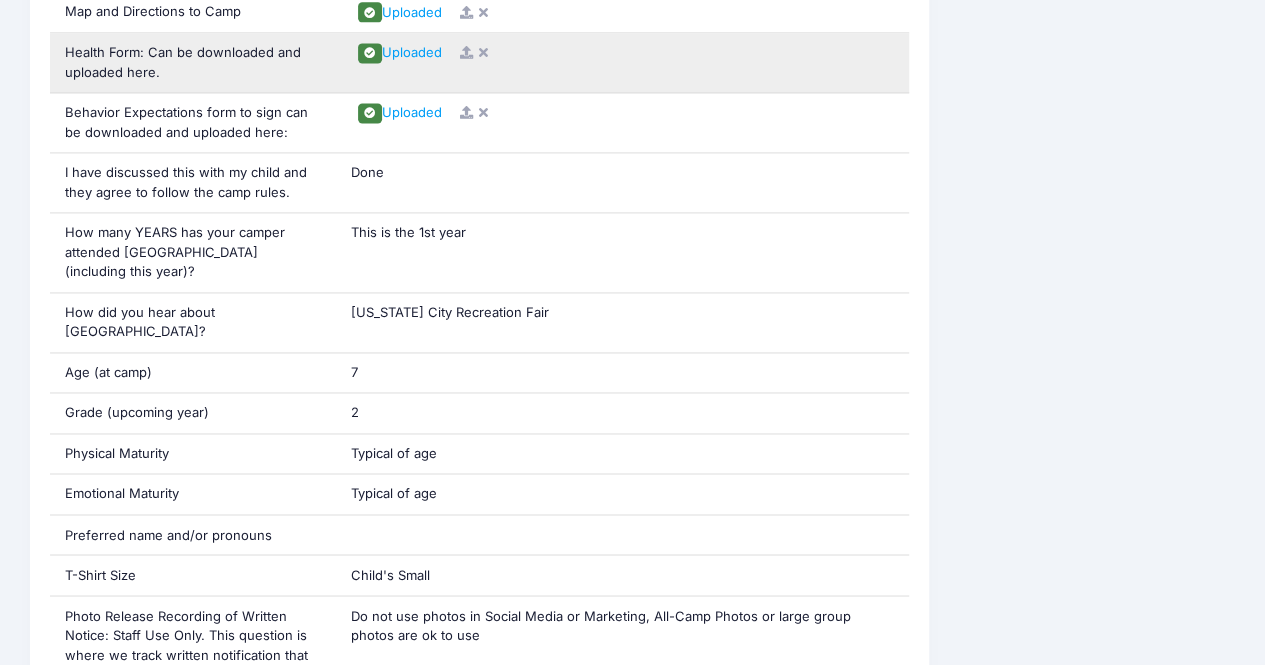 click at bounding box center [466, 52] 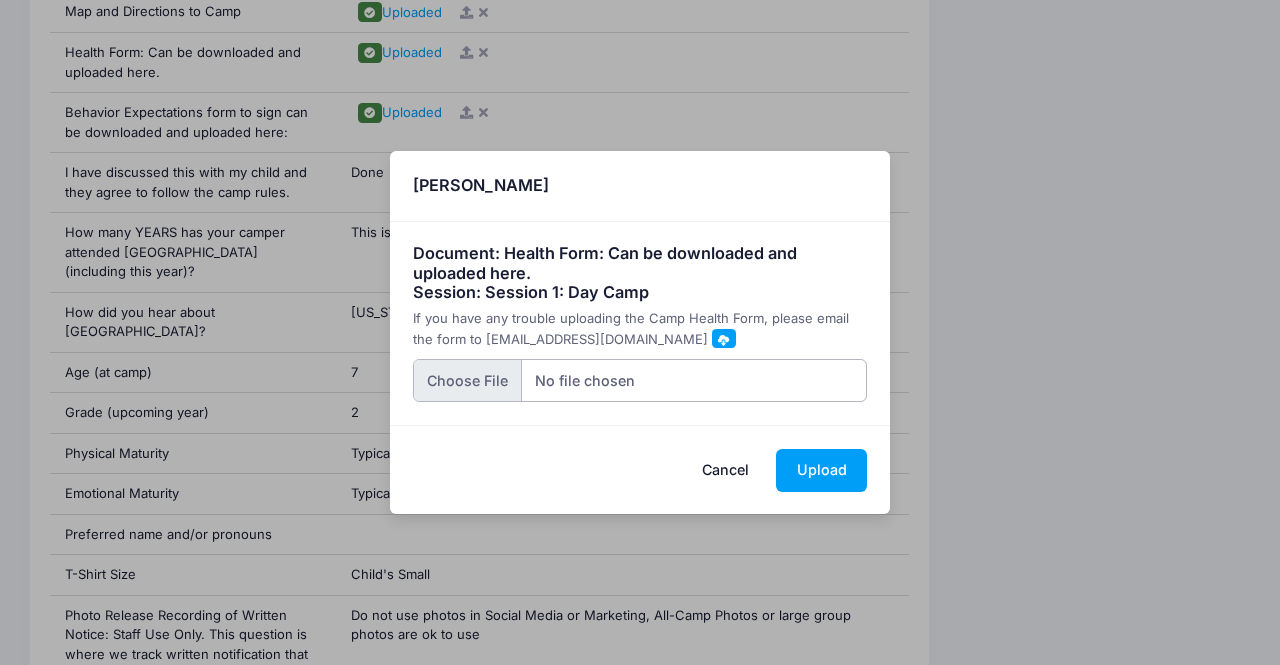 click at bounding box center [640, 380] 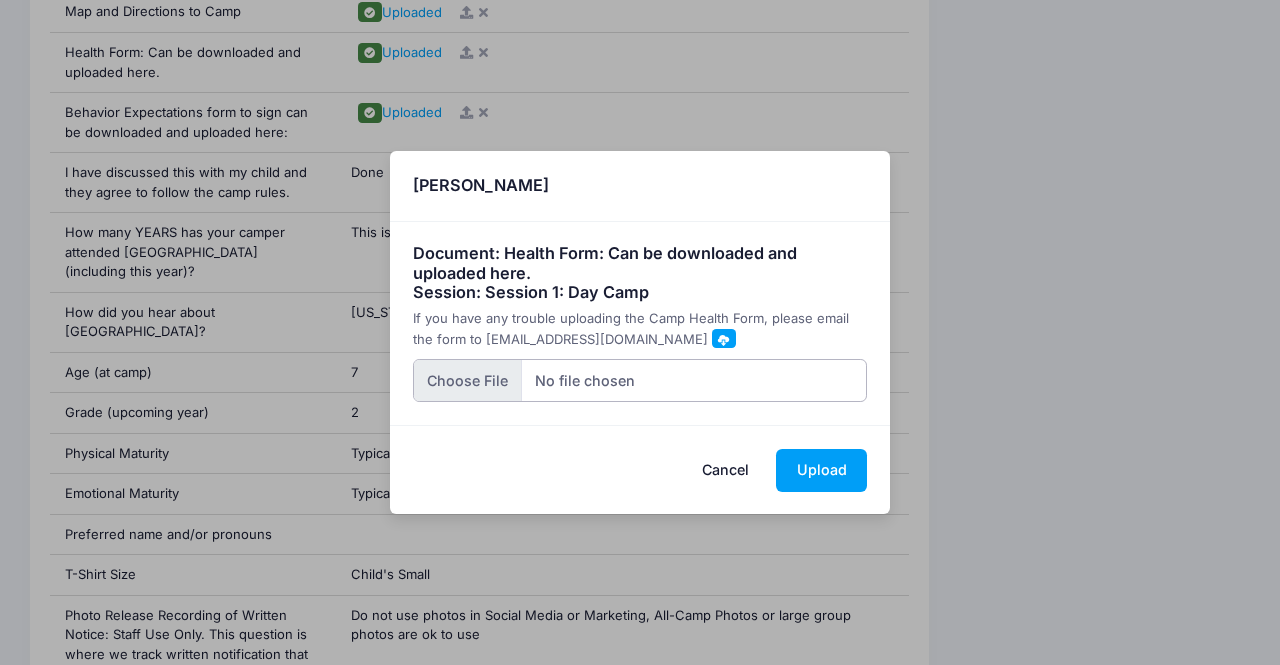 type on "C:\fakepath\[PERSON_NAME] - Gold Hollow Health Information Form - [DATE].pdf" 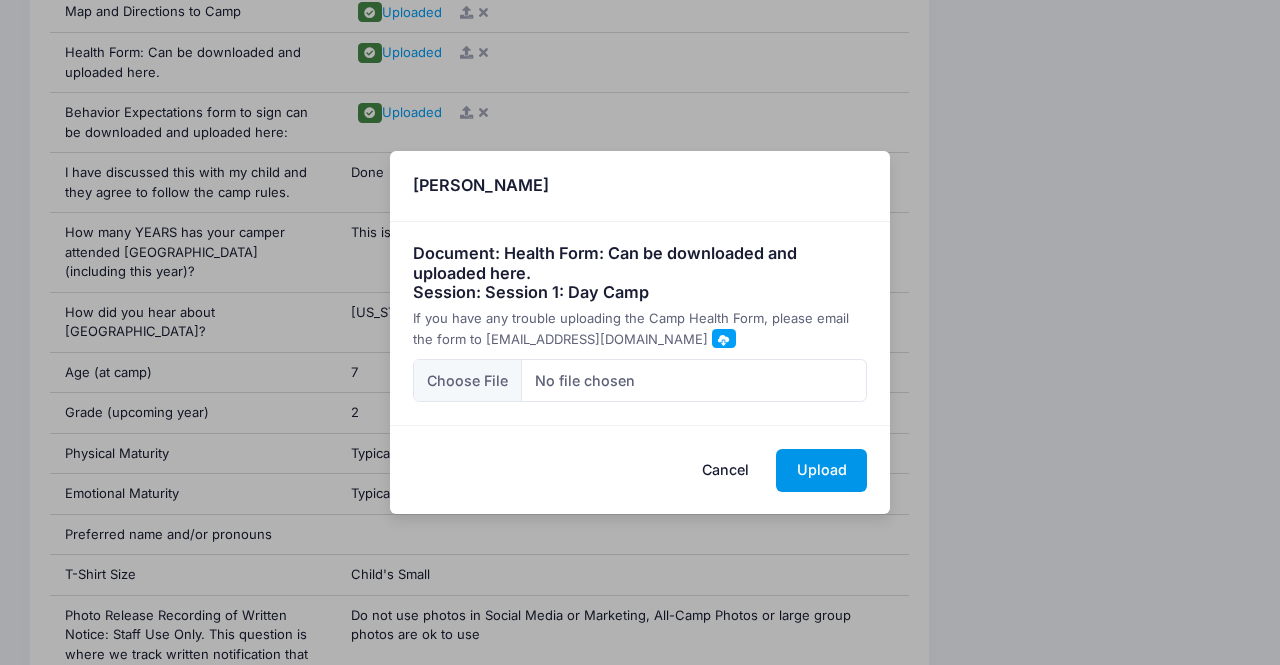 click on "Upload" at bounding box center (821, 470) 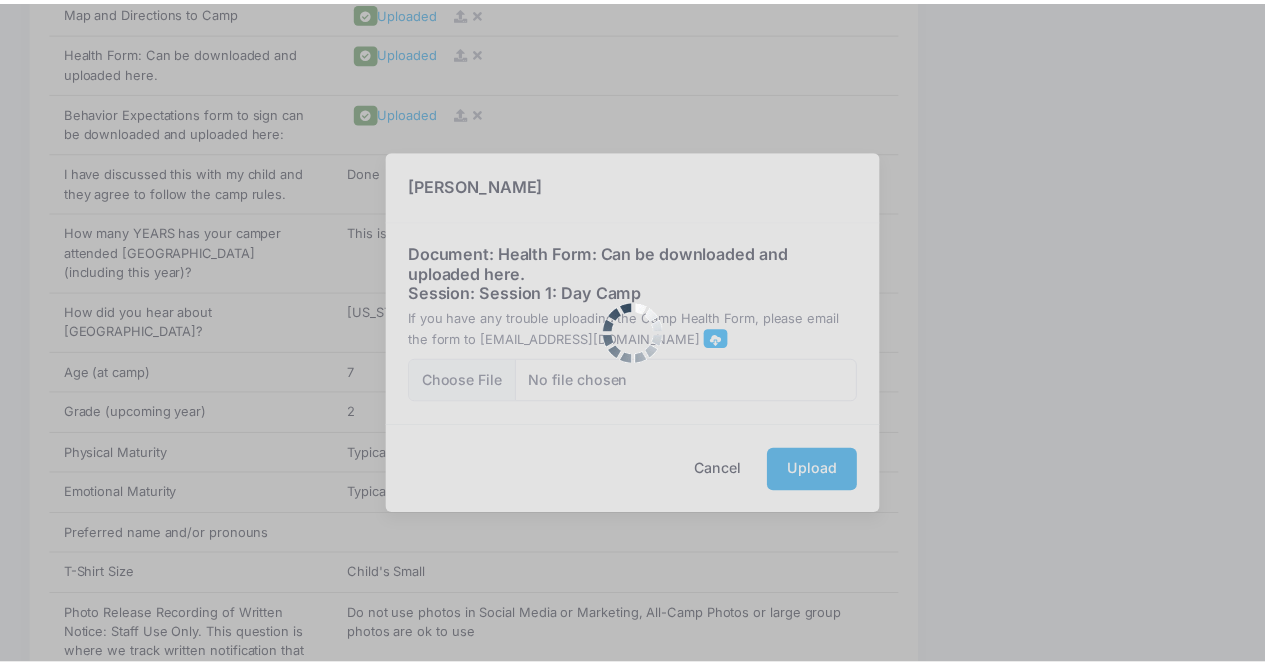 scroll, scrollTop: 0, scrollLeft: 0, axis: both 